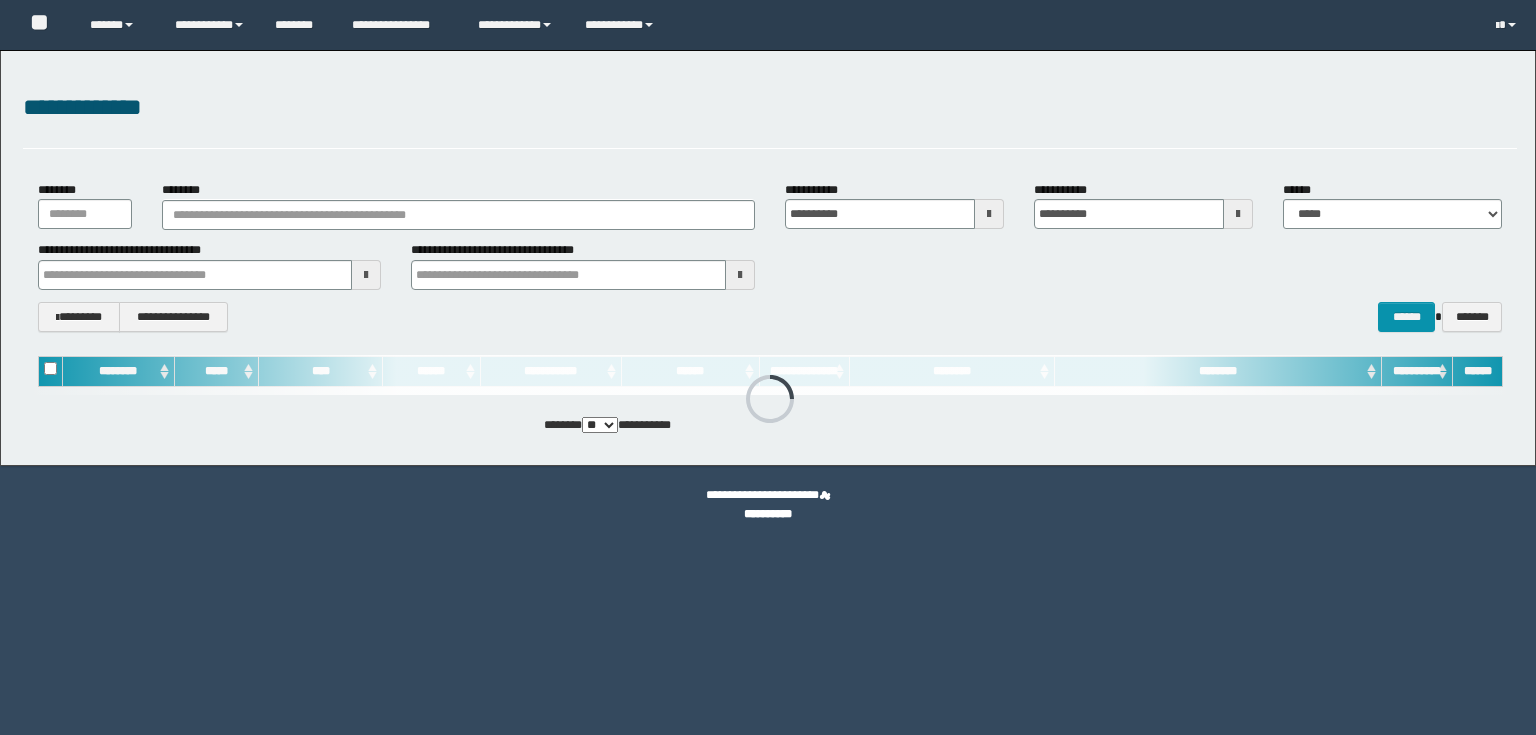 scroll, scrollTop: 0, scrollLeft: 0, axis: both 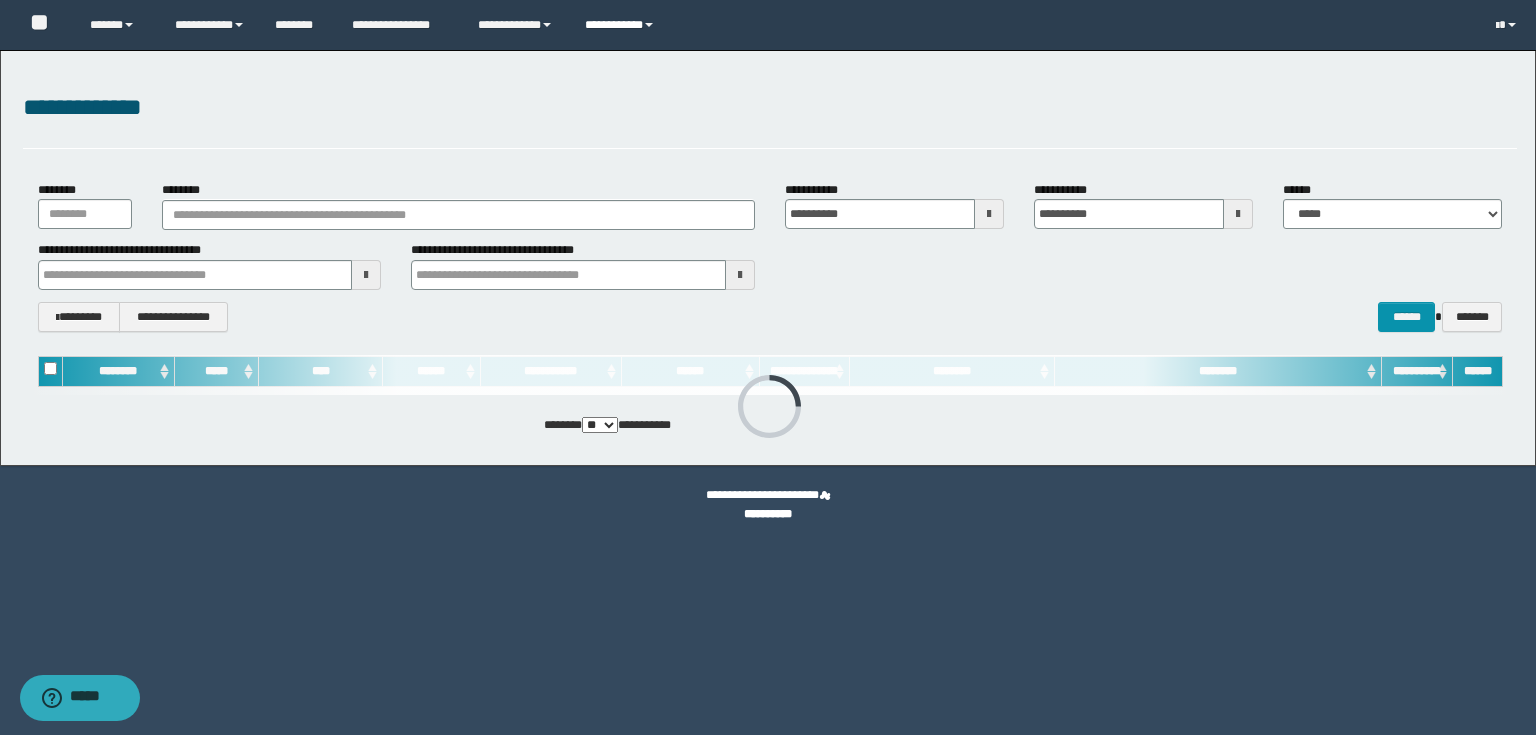 drag, startPoint x: 607, startPoint y: 28, endPoint x: 628, endPoint y: 58, distance: 36.619667 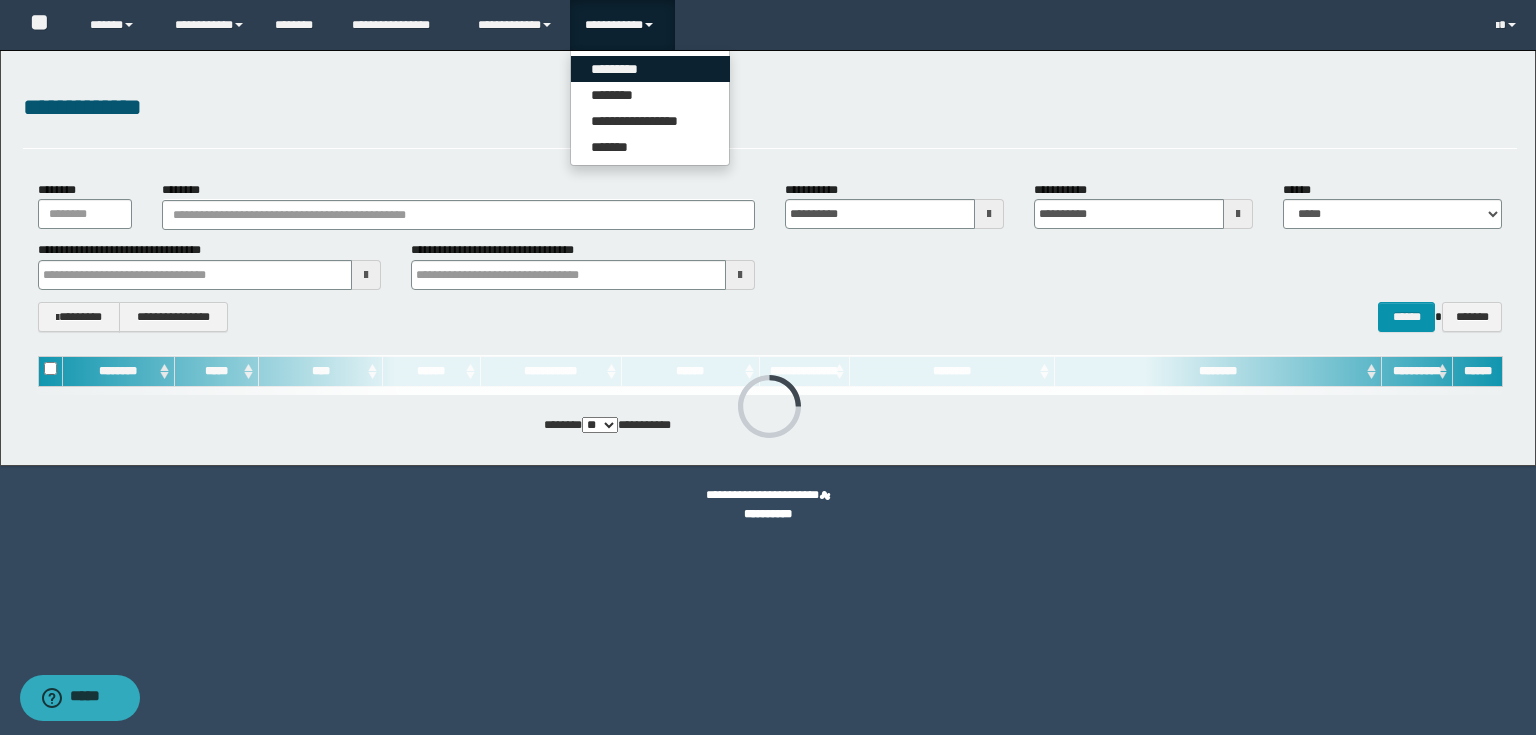click on "*********" at bounding box center [650, 69] 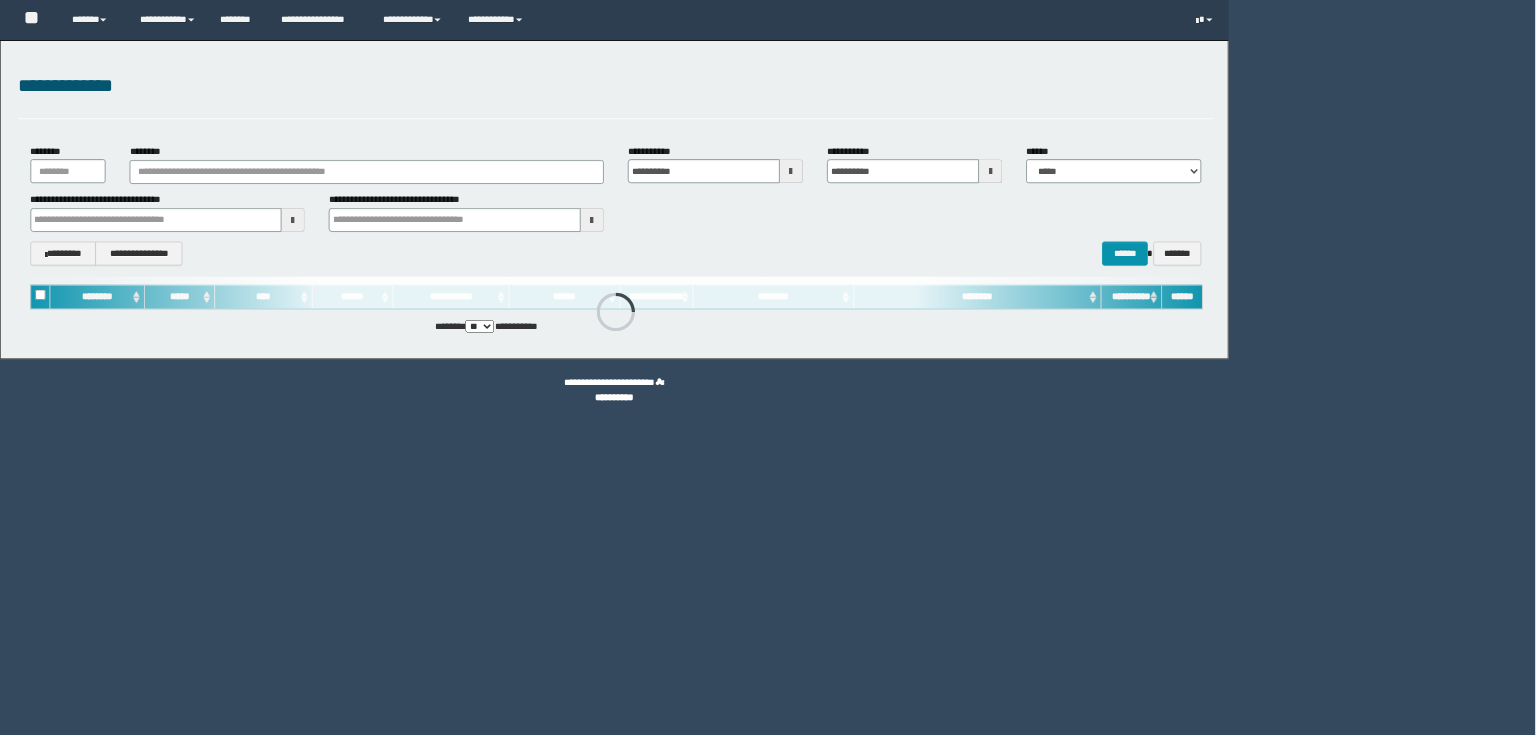 scroll, scrollTop: 0, scrollLeft: 0, axis: both 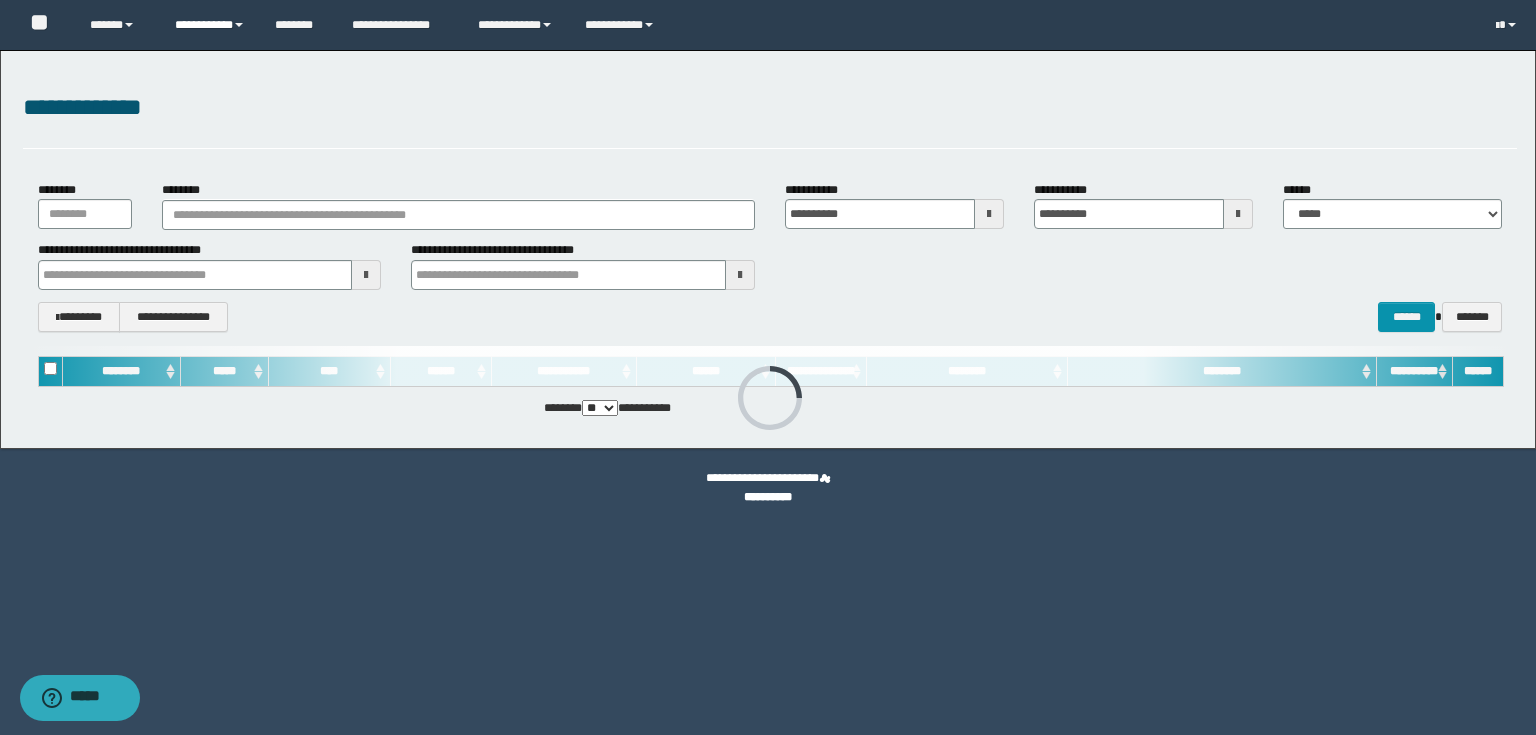 click on "**********" at bounding box center [210, 25] 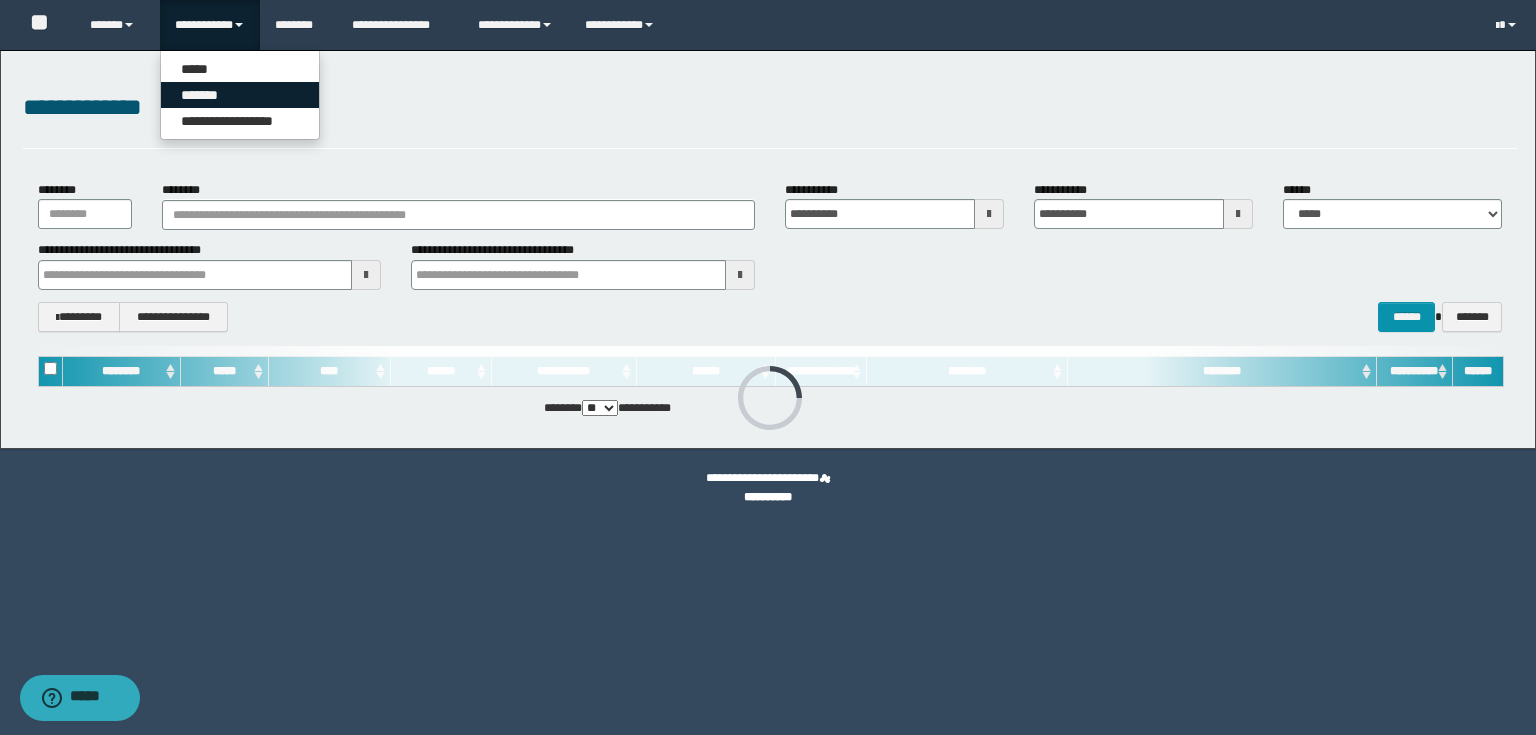 click on "*******" at bounding box center (240, 95) 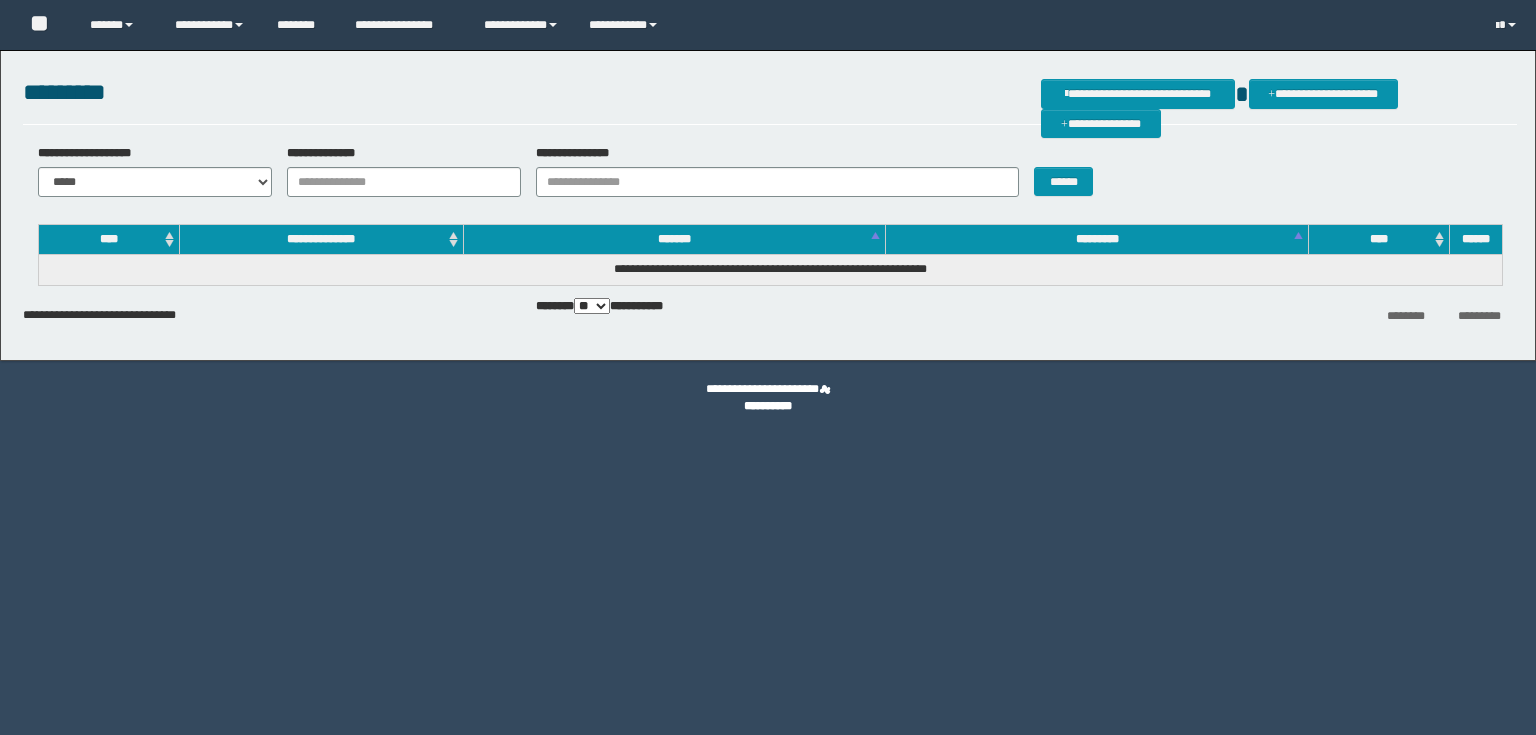 scroll, scrollTop: 0, scrollLeft: 0, axis: both 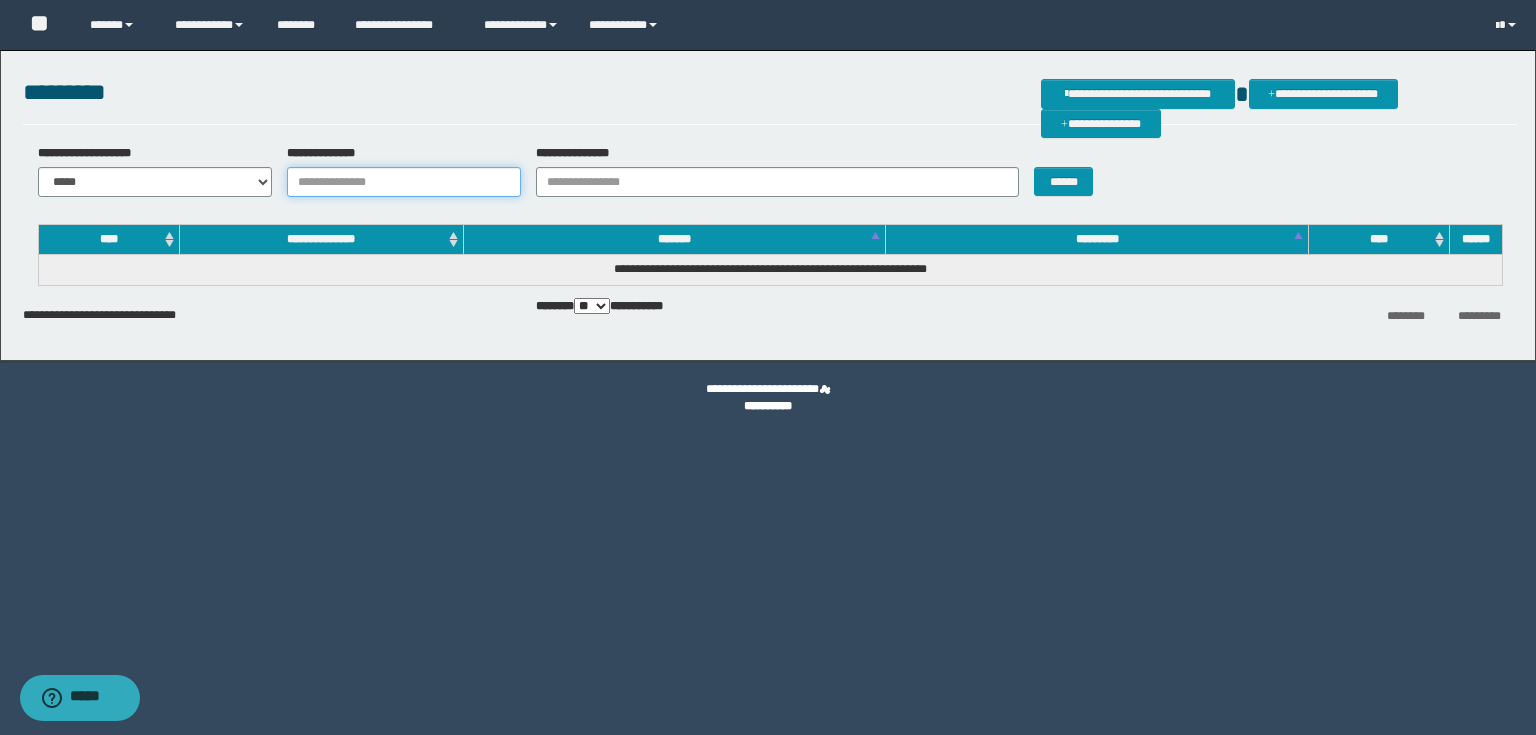 click on "**********" at bounding box center (404, 182) 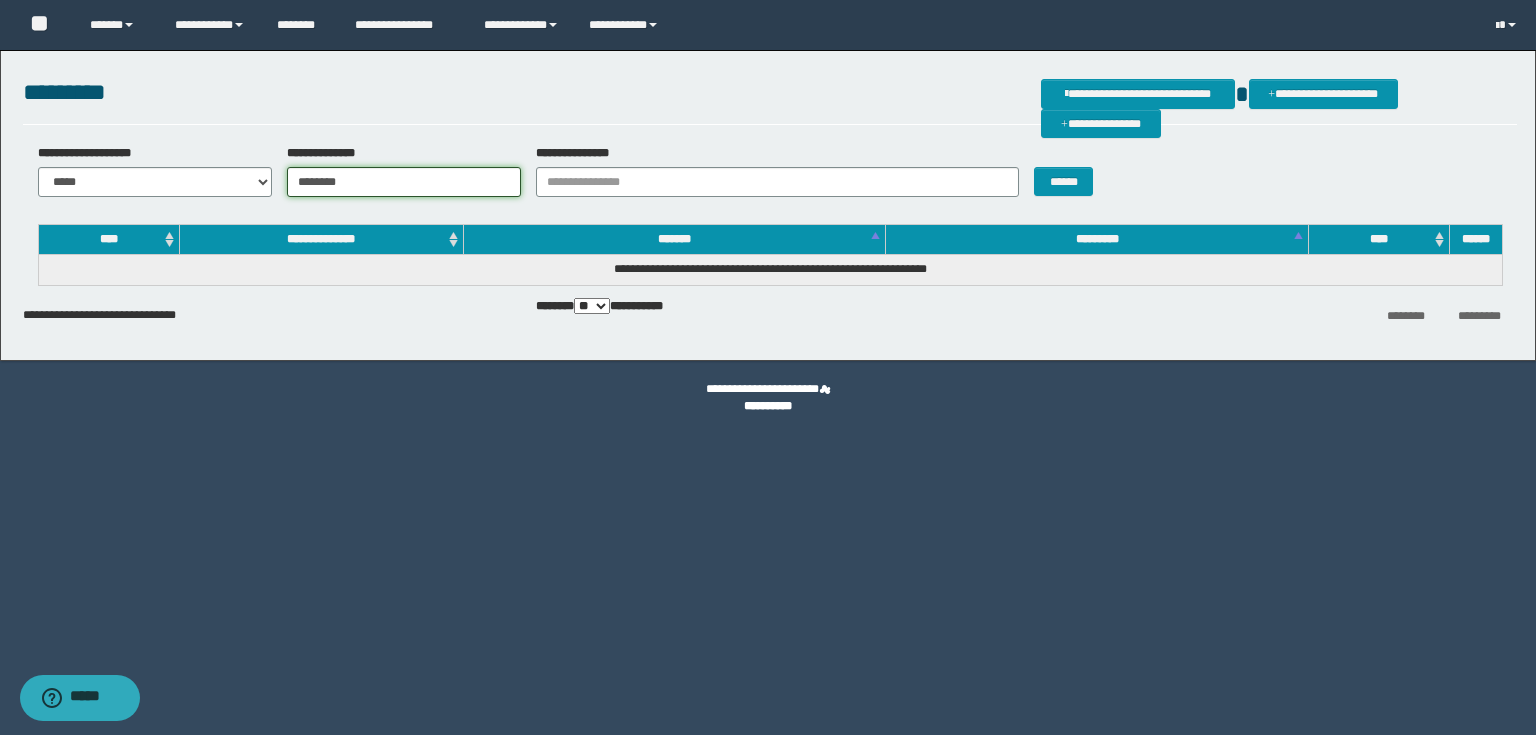 type on "********" 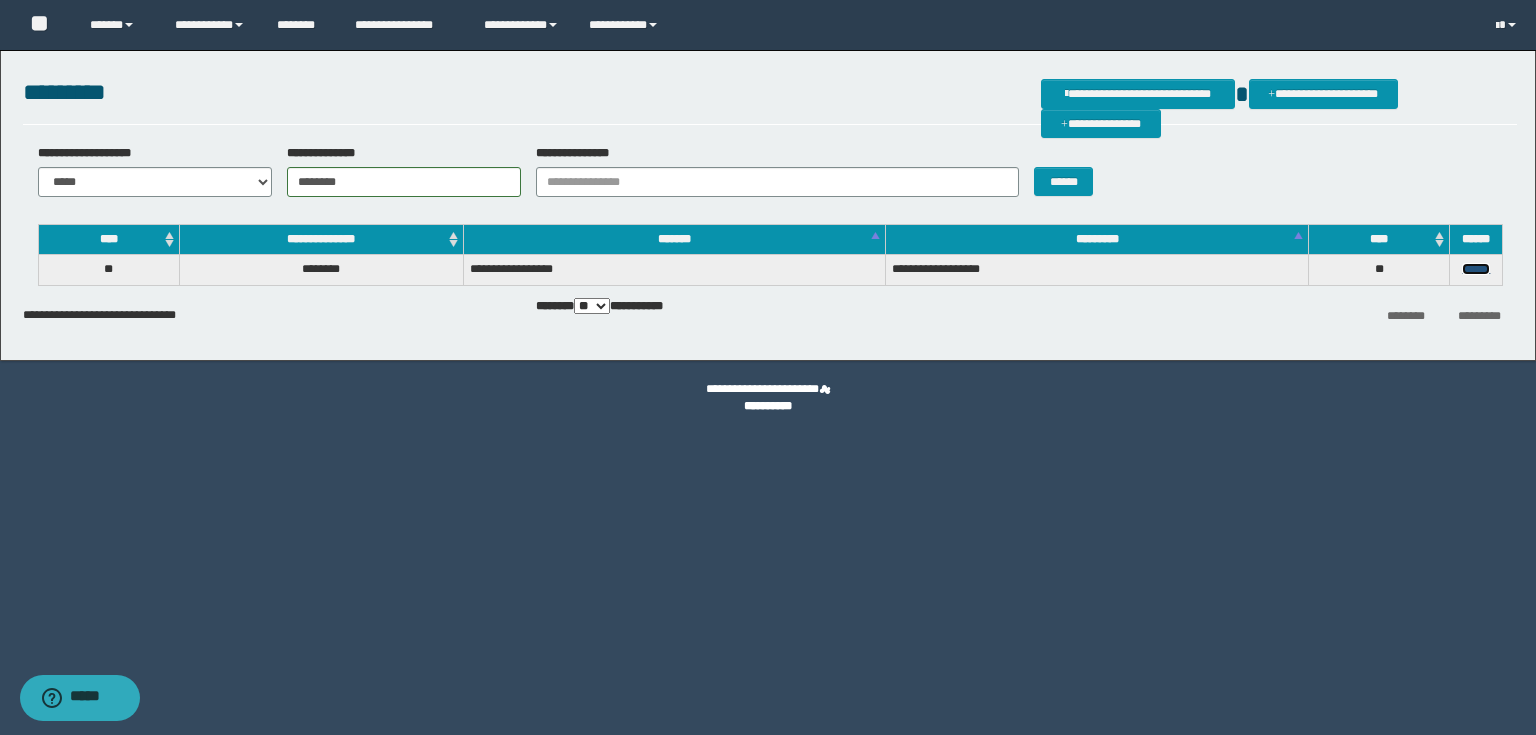 click on "******" at bounding box center [1476, 269] 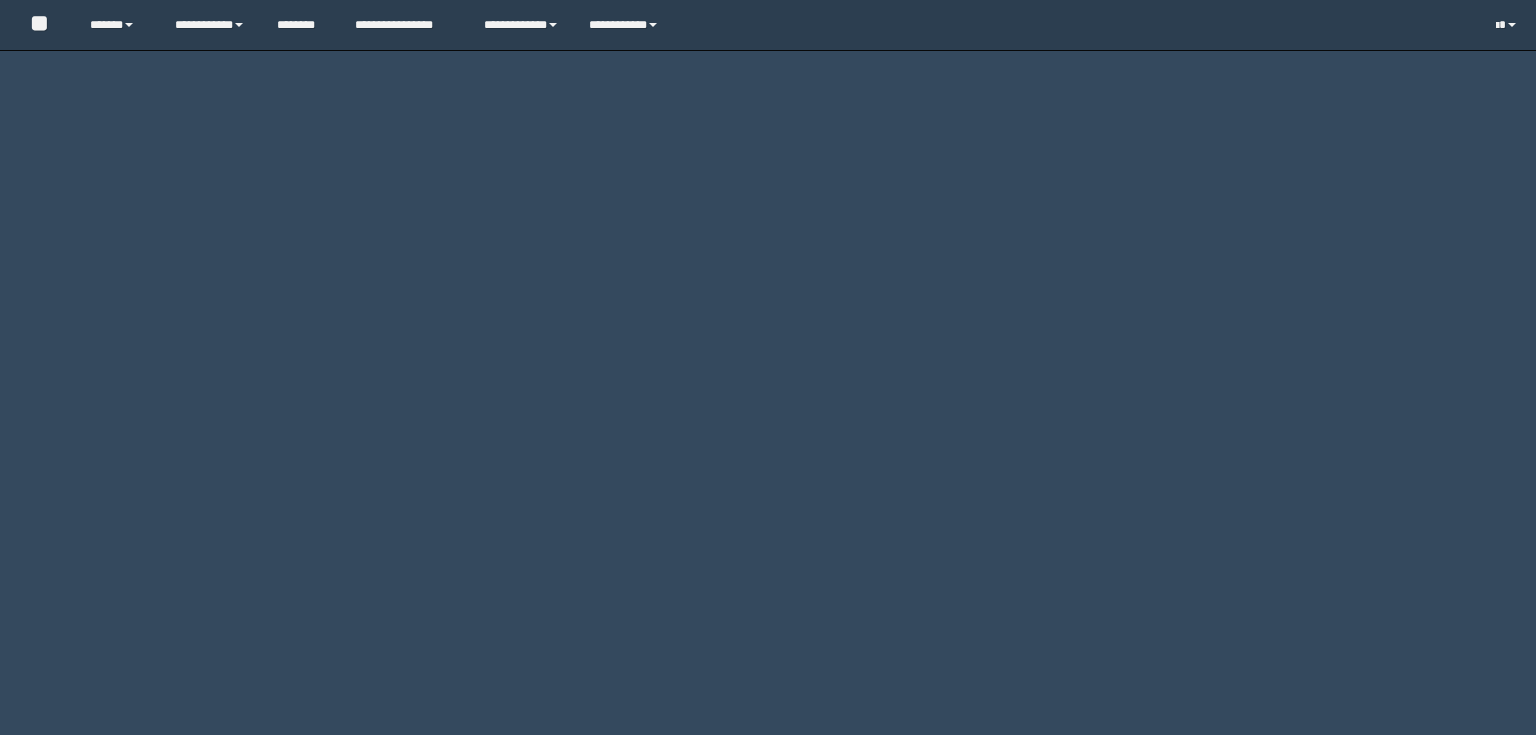 scroll, scrollTop: 0, scrollLeft: 0, axis: both 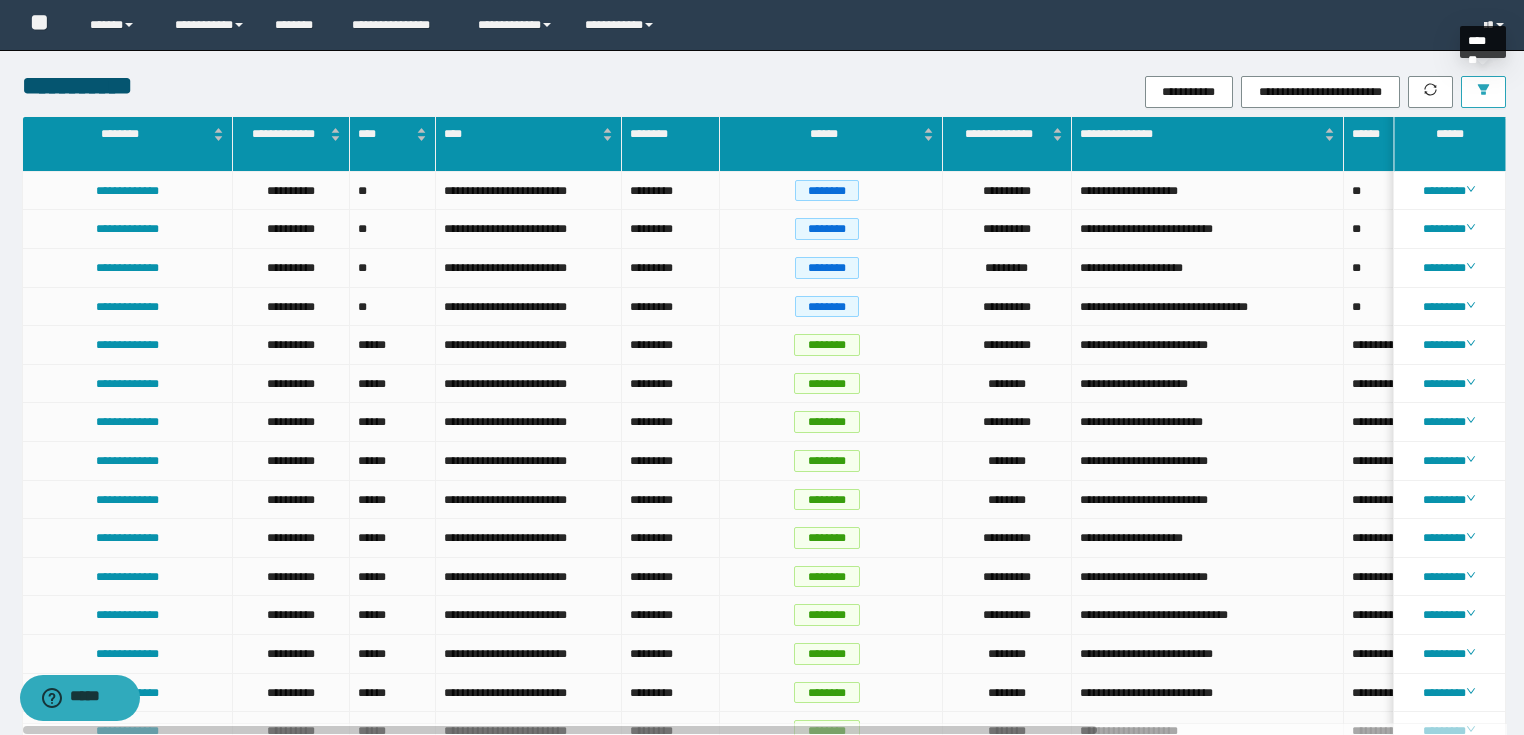 click at bounding box center [1483, 92] 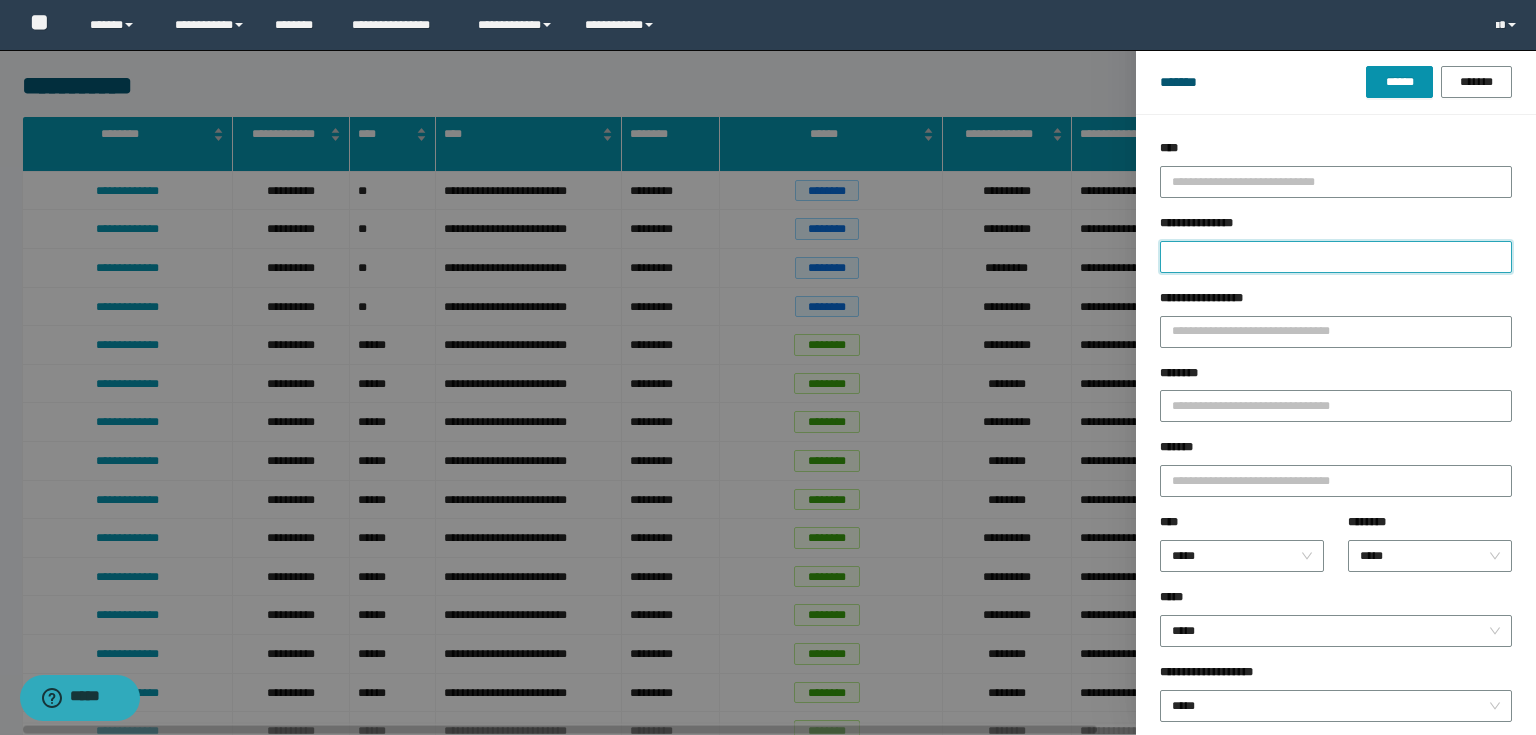 click on "**********" at bounding box center (1336, 257) 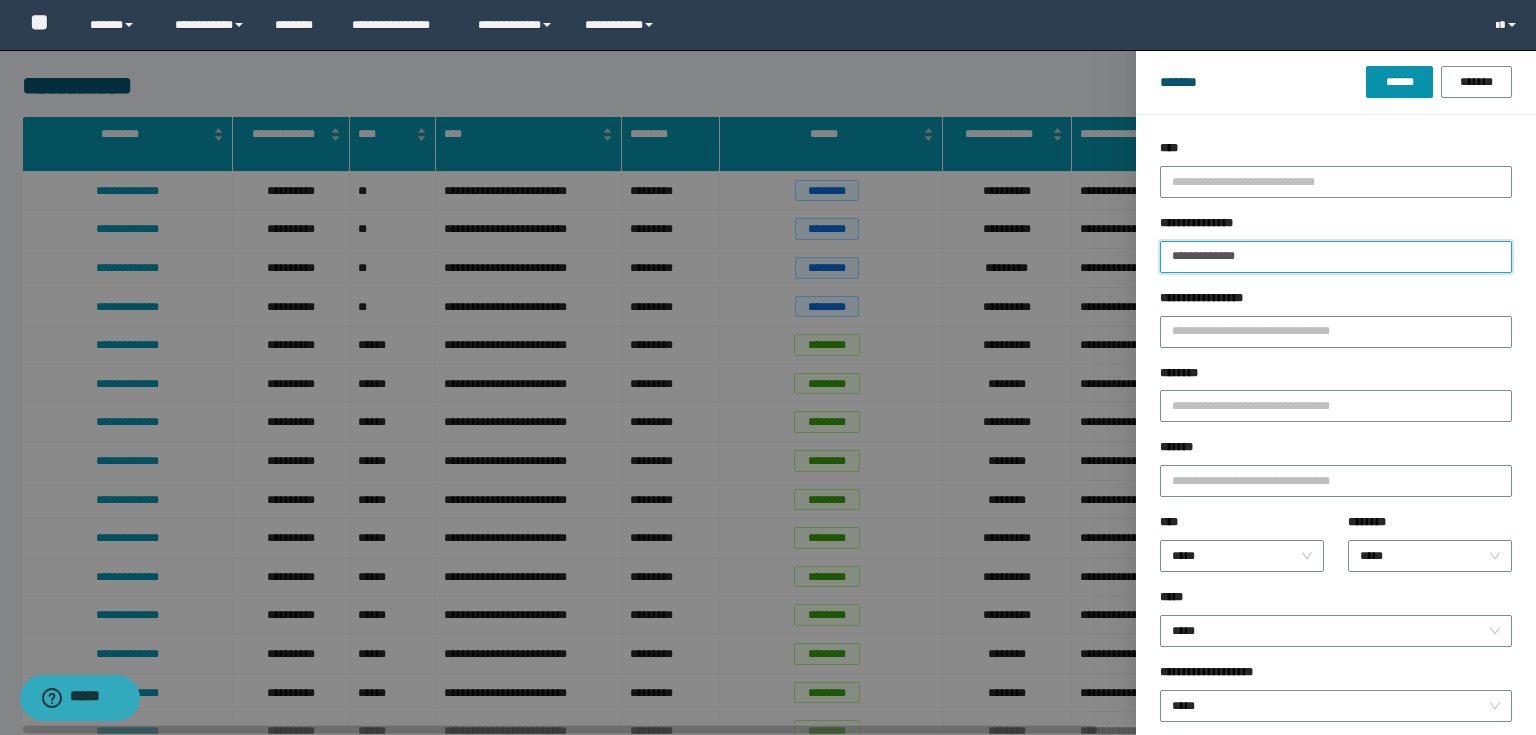 type on "**********" 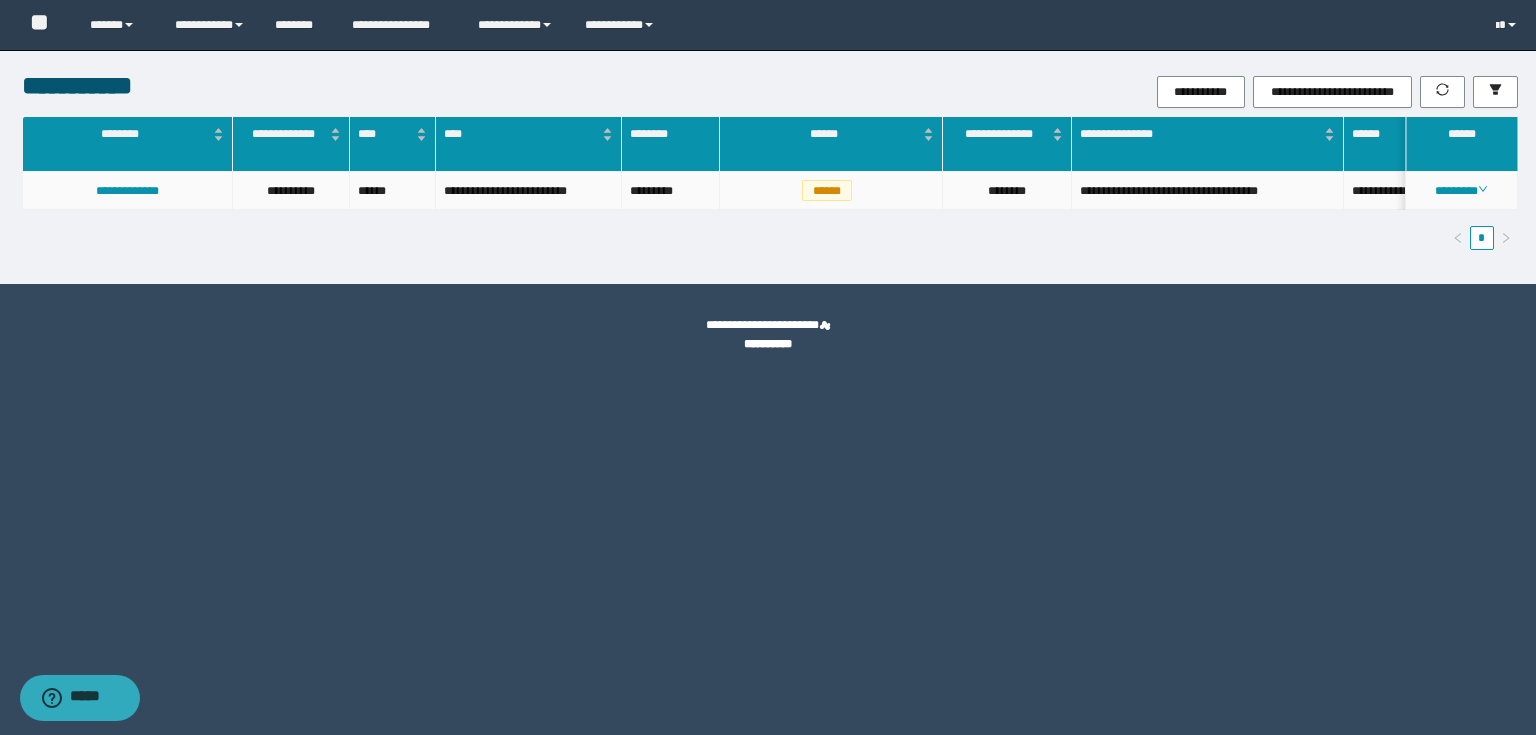 click on "********" at bounding box center (1462, 191) 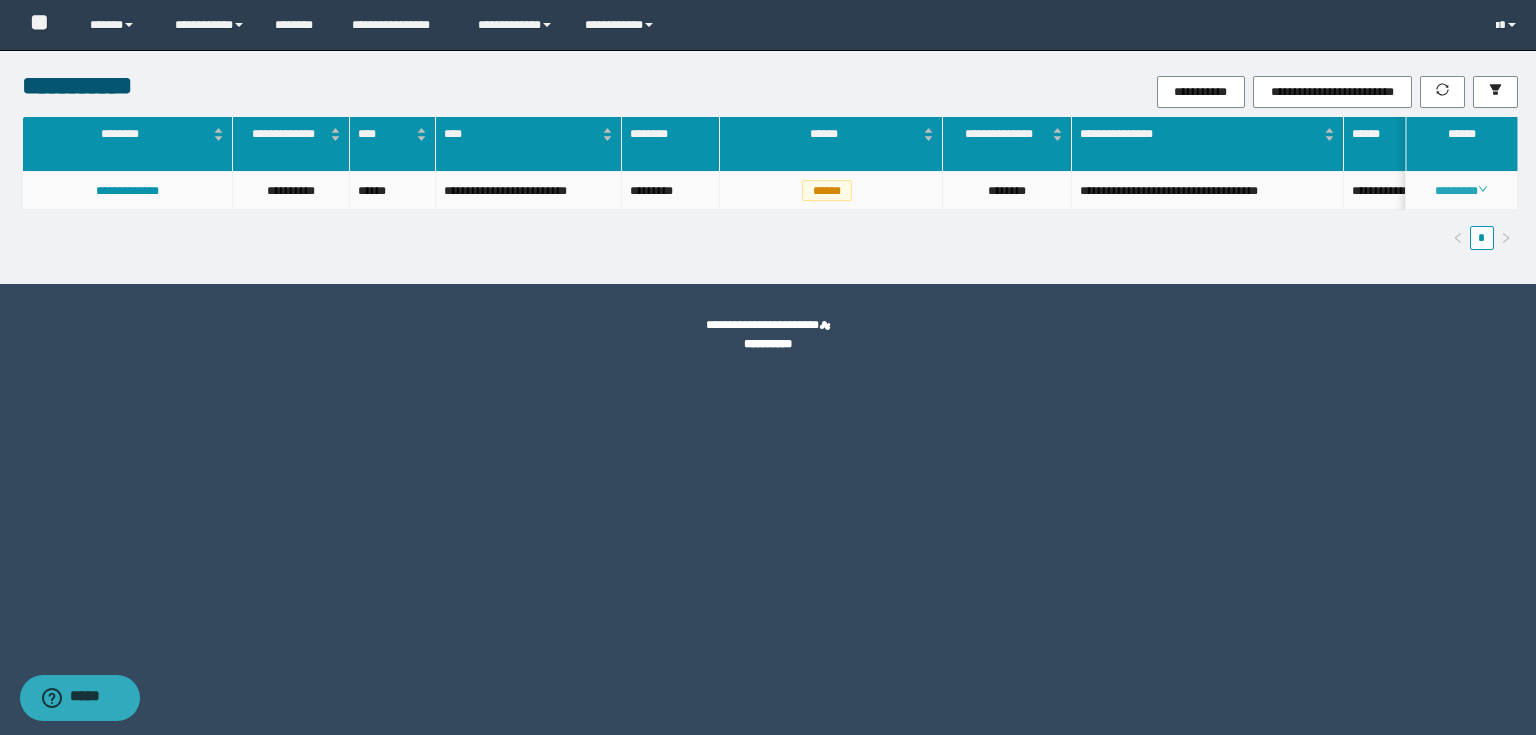 click on "********" at bounding box center (1461, 191) 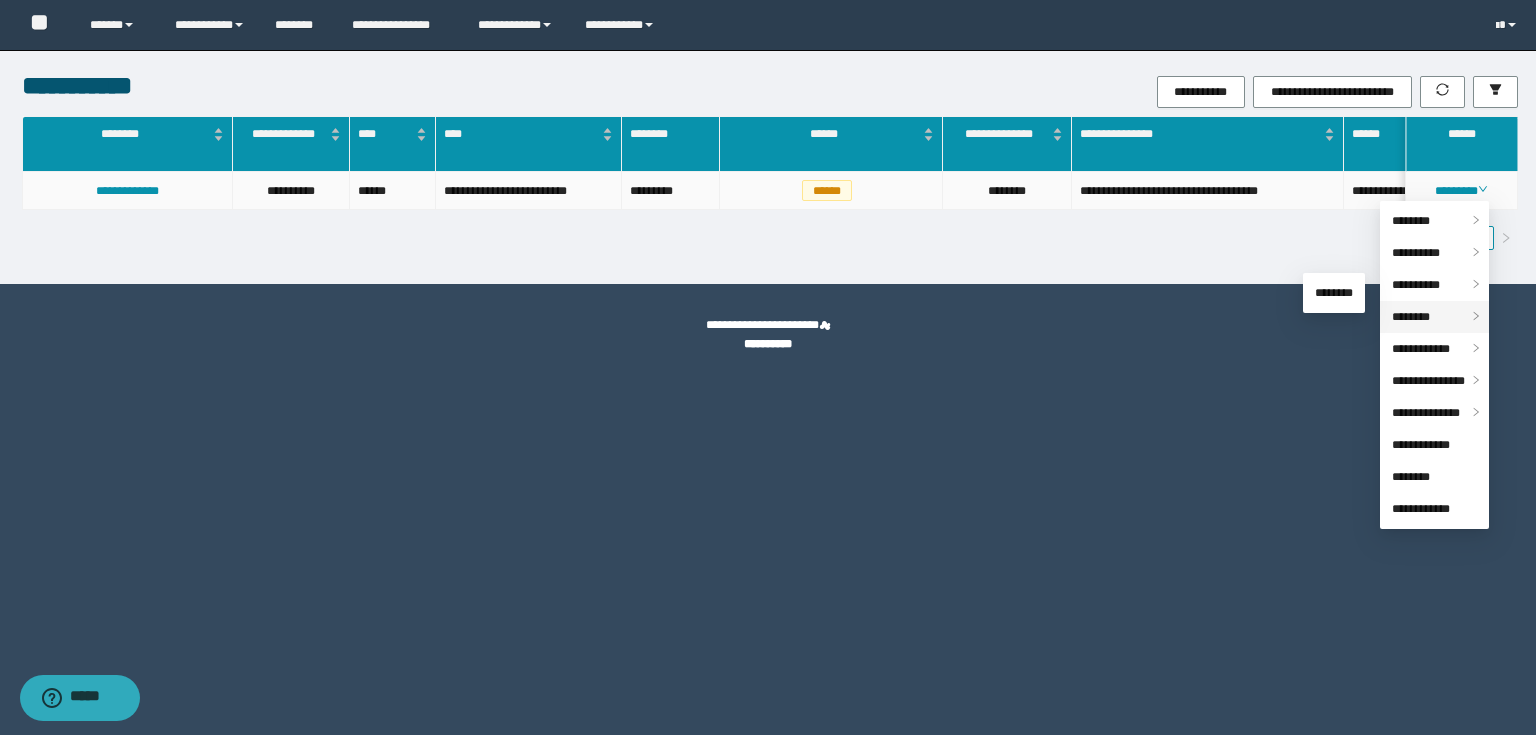 click on "********" at bounding box center [1411, 317] 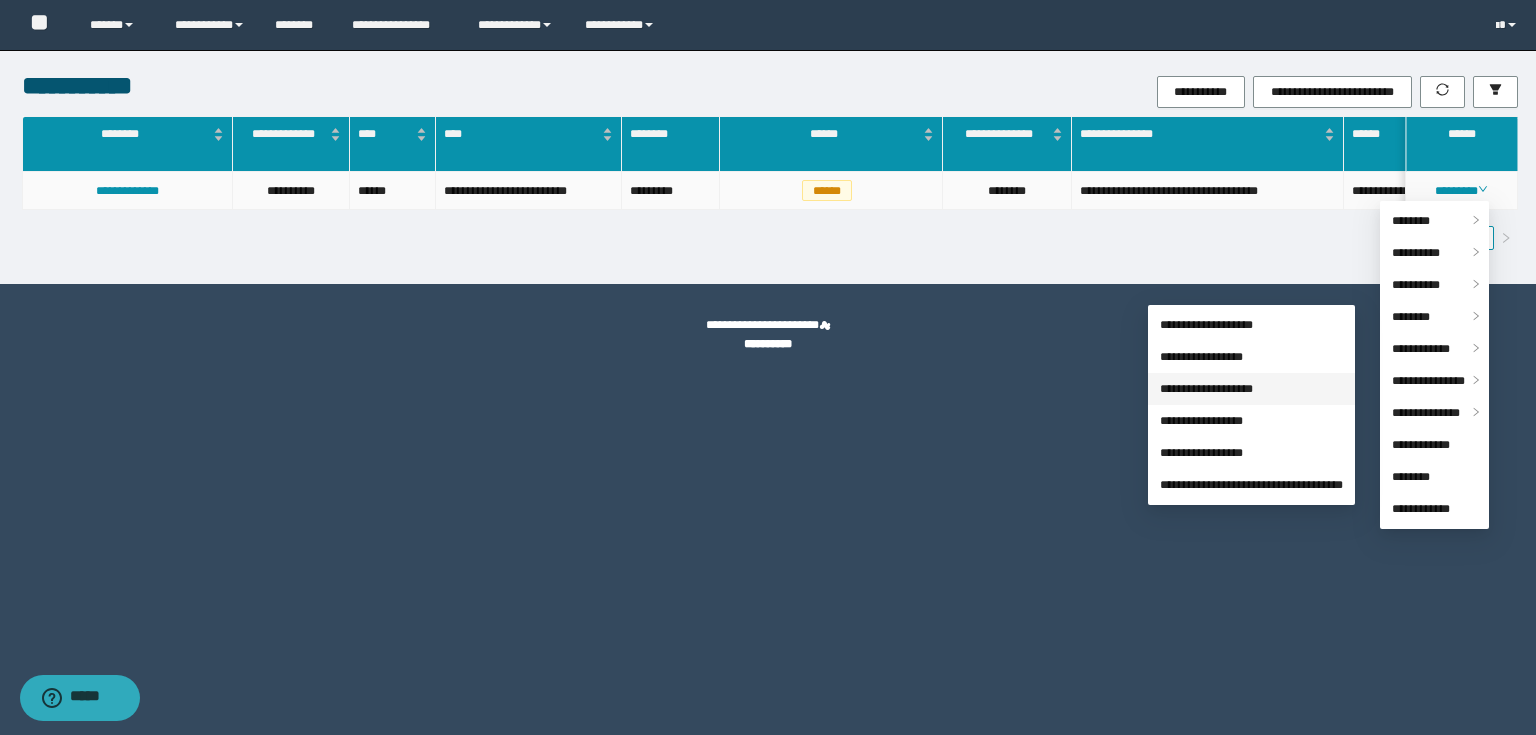 click on "**********" at bounding box center (1206, 389) 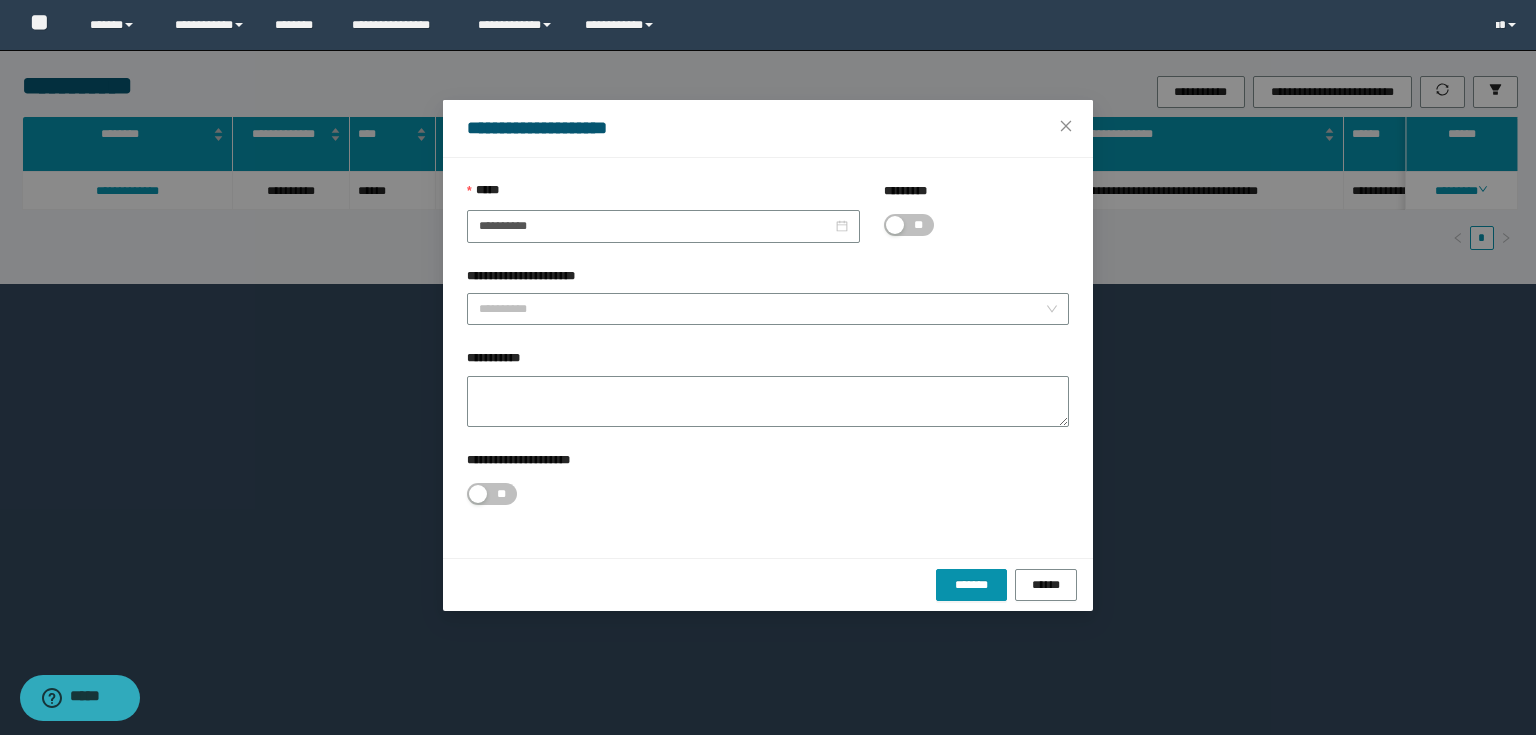click on "**" at bounding box center [909, 225] 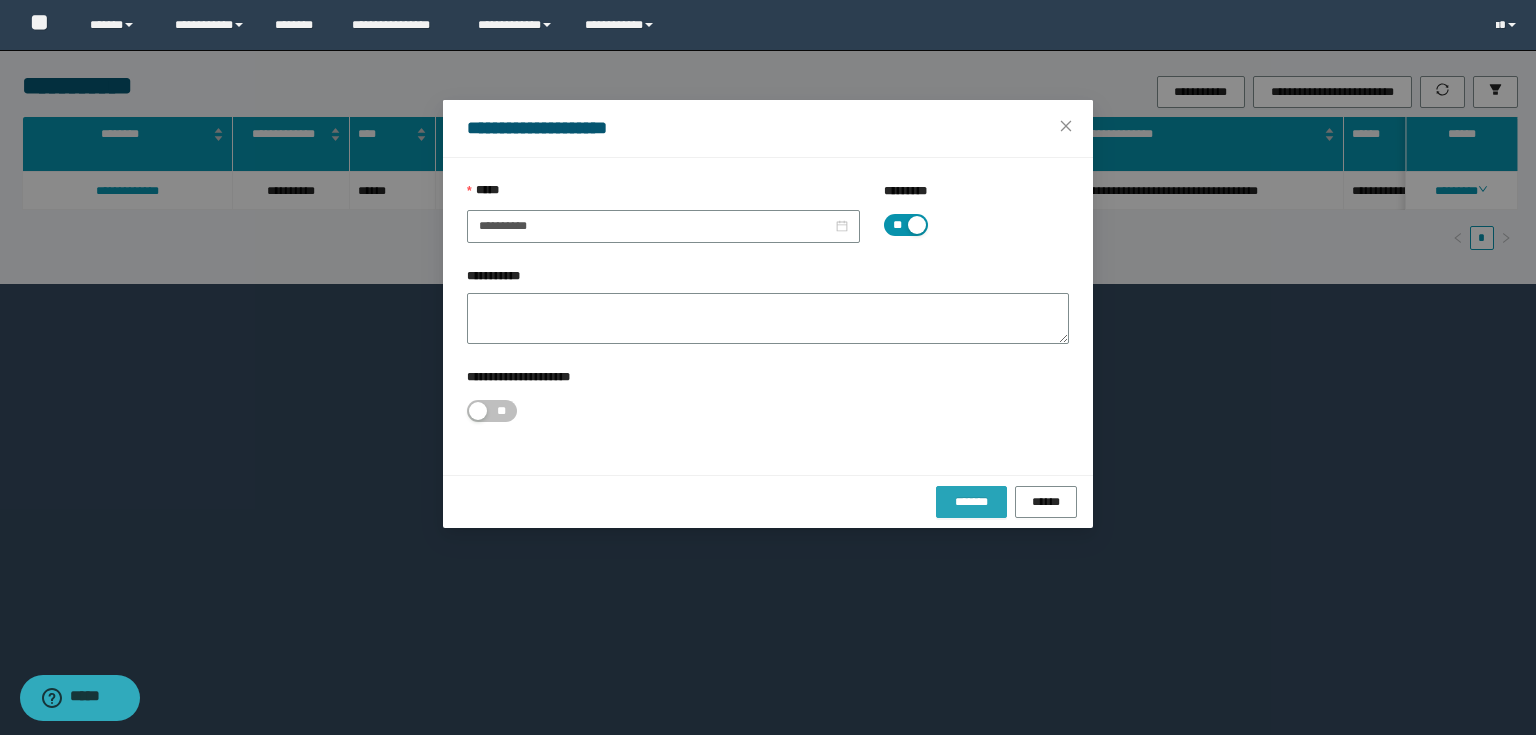 click on "*******" at bounding box center (971, 502) 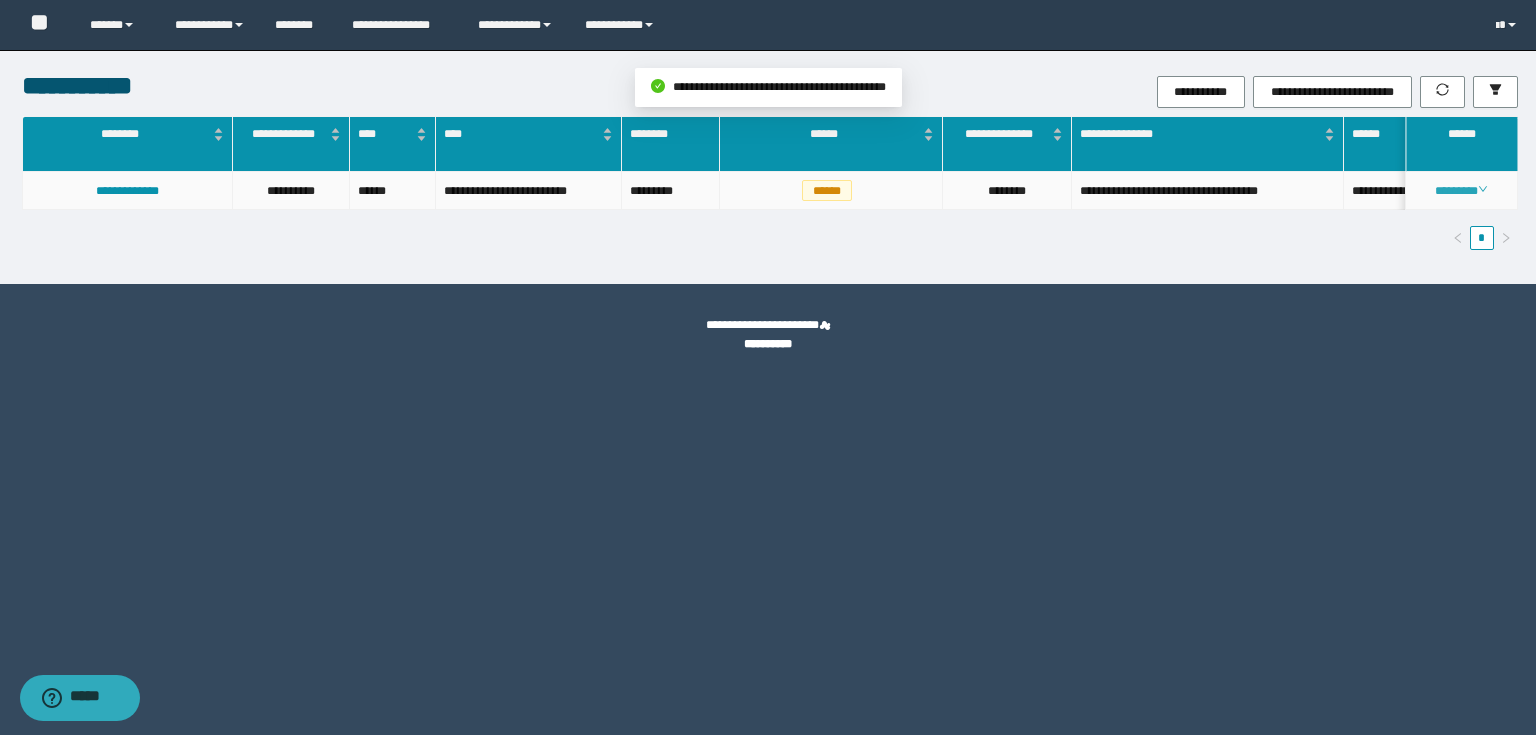 click 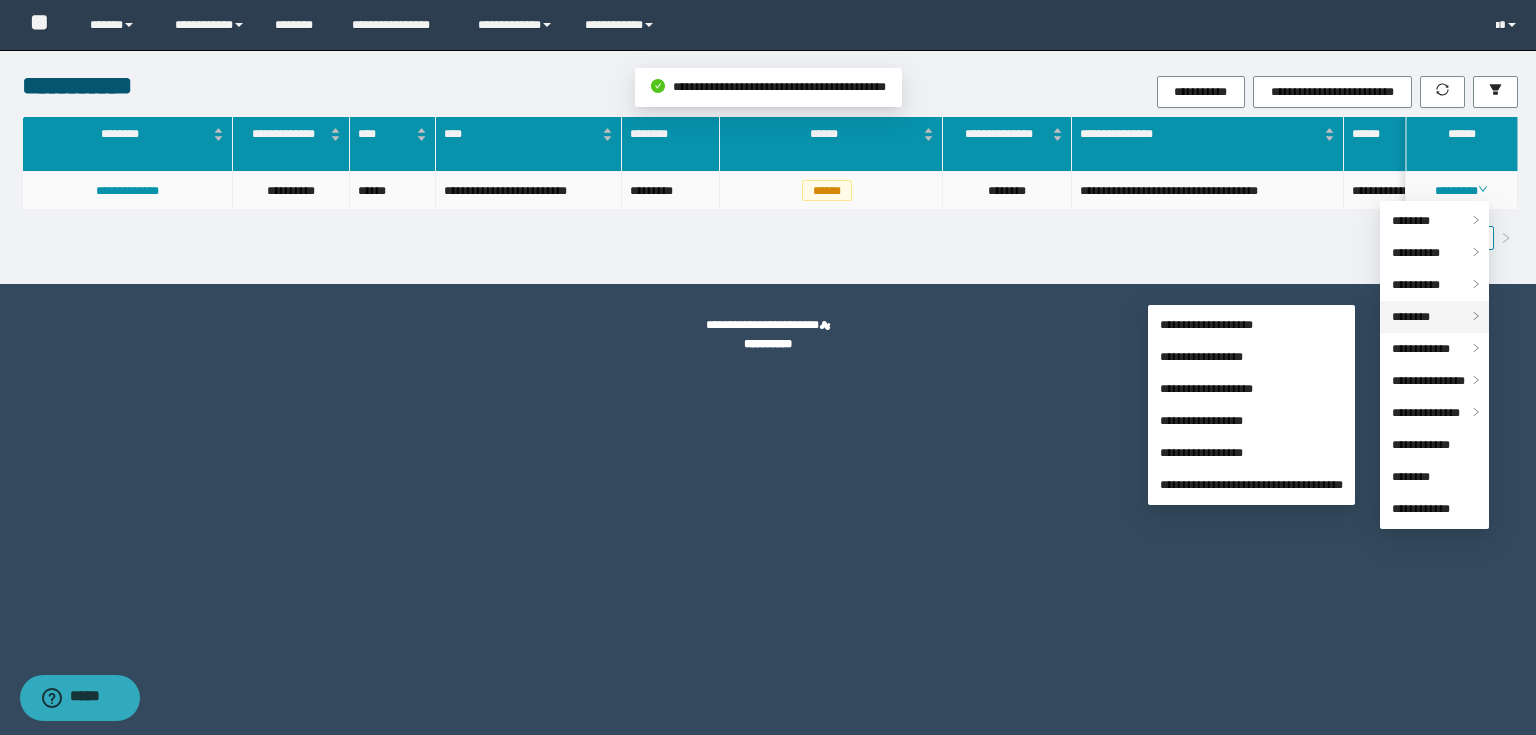 click on "********" at bounding box center [1411, 317] 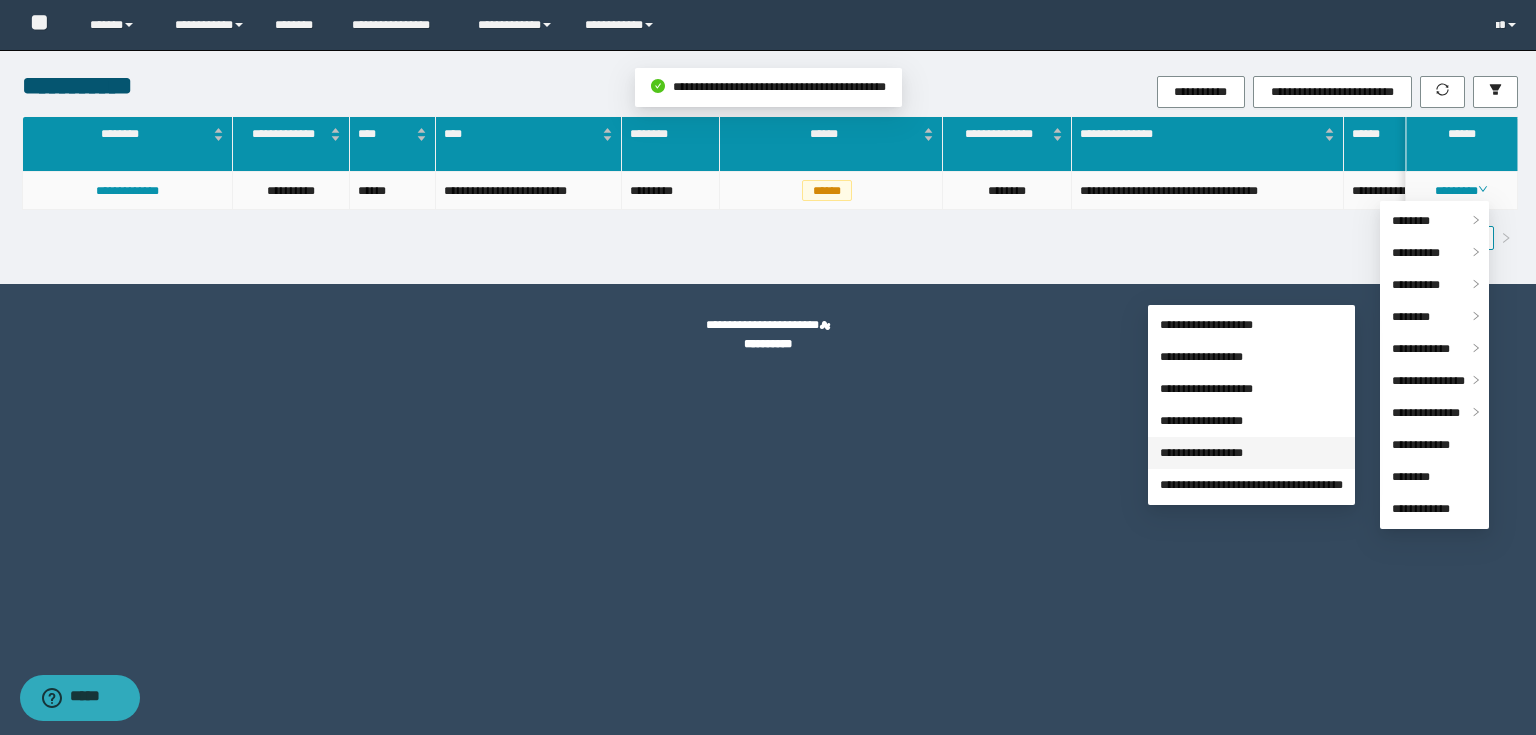 click on "**********" at bounding box center (1201, 453) 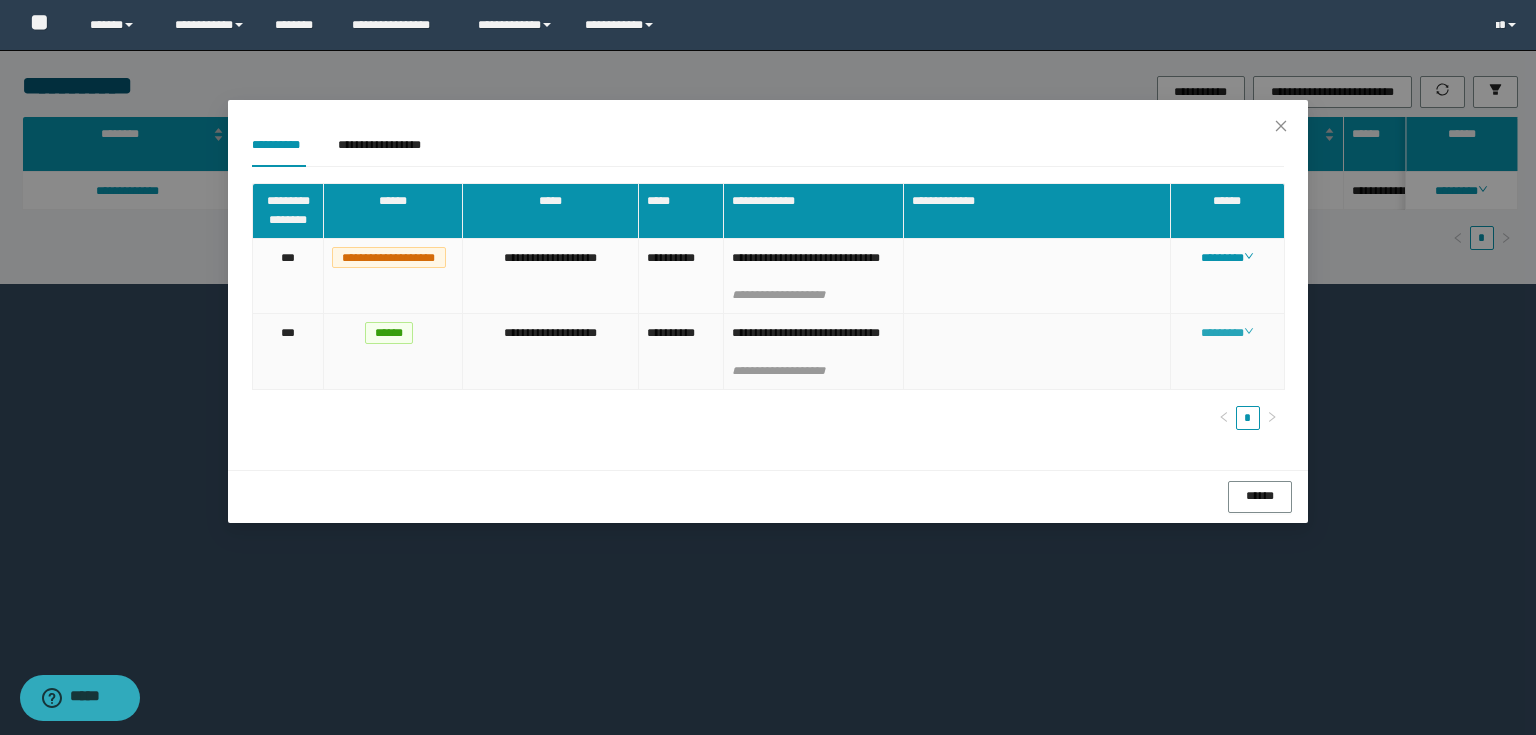 click on "********" at bounding box center (1227, 333) 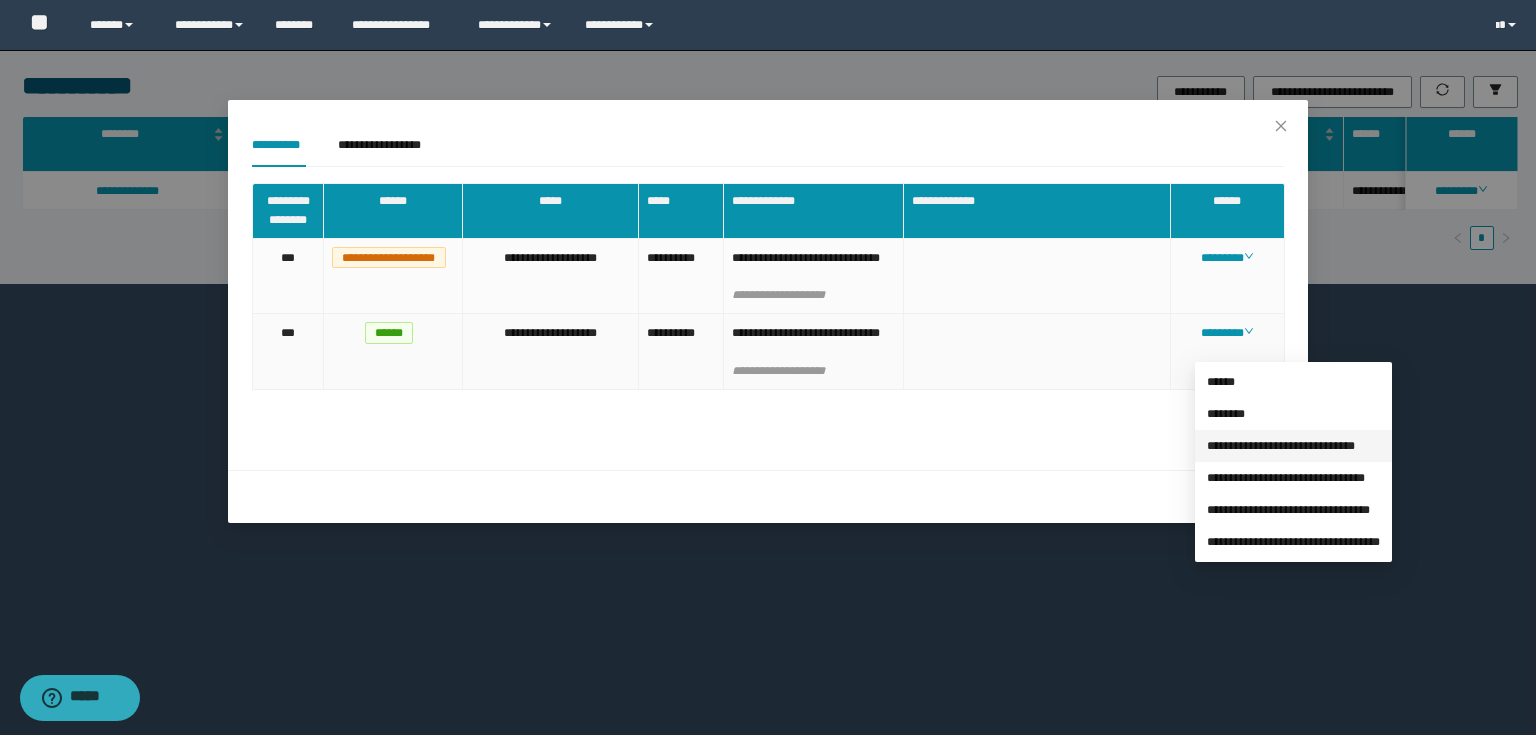 click on "**********" at bounding box center [1281, 446] 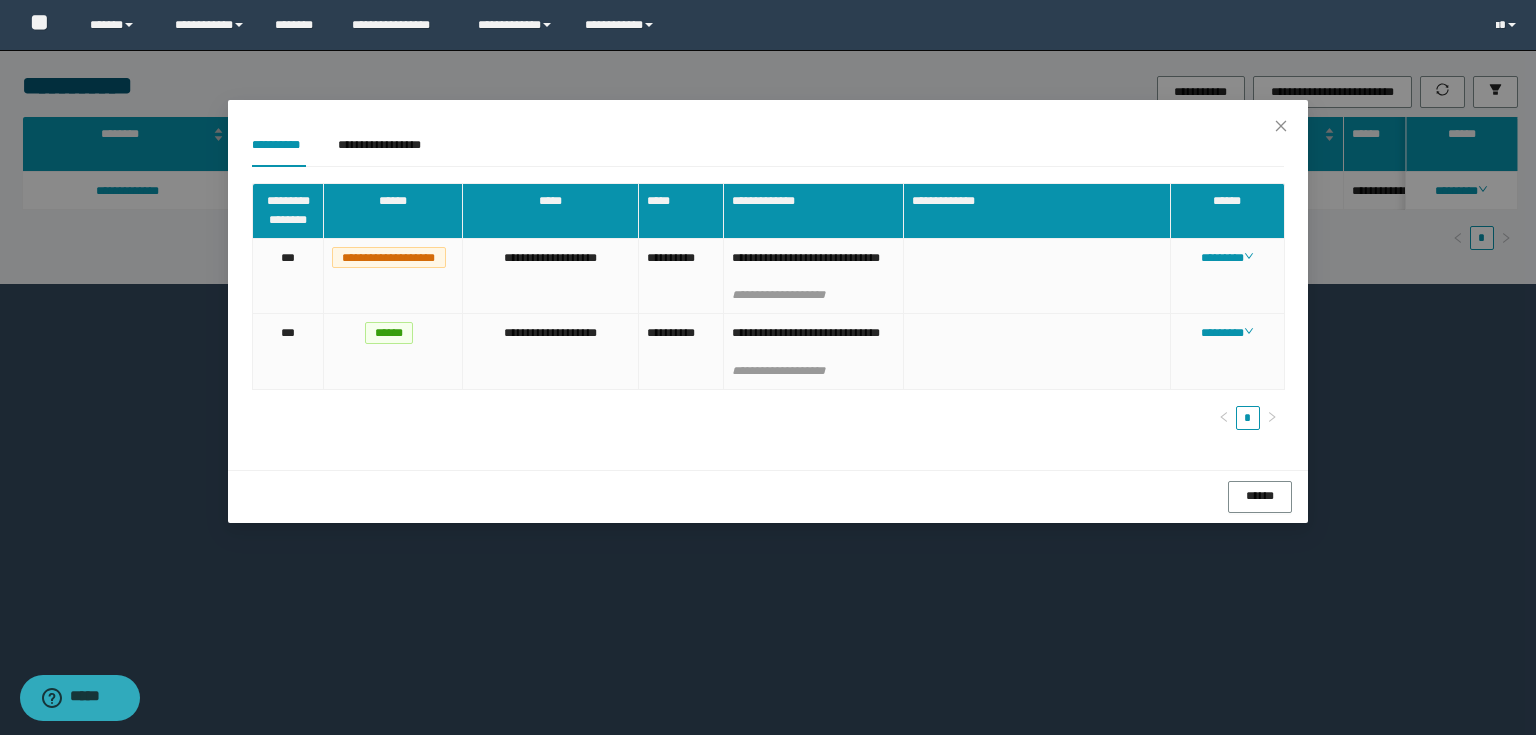 drag, startPoint x: 1371, startPoint y: 478, endPoint x: 1300, endPoint y: 526, distance: 85.70297 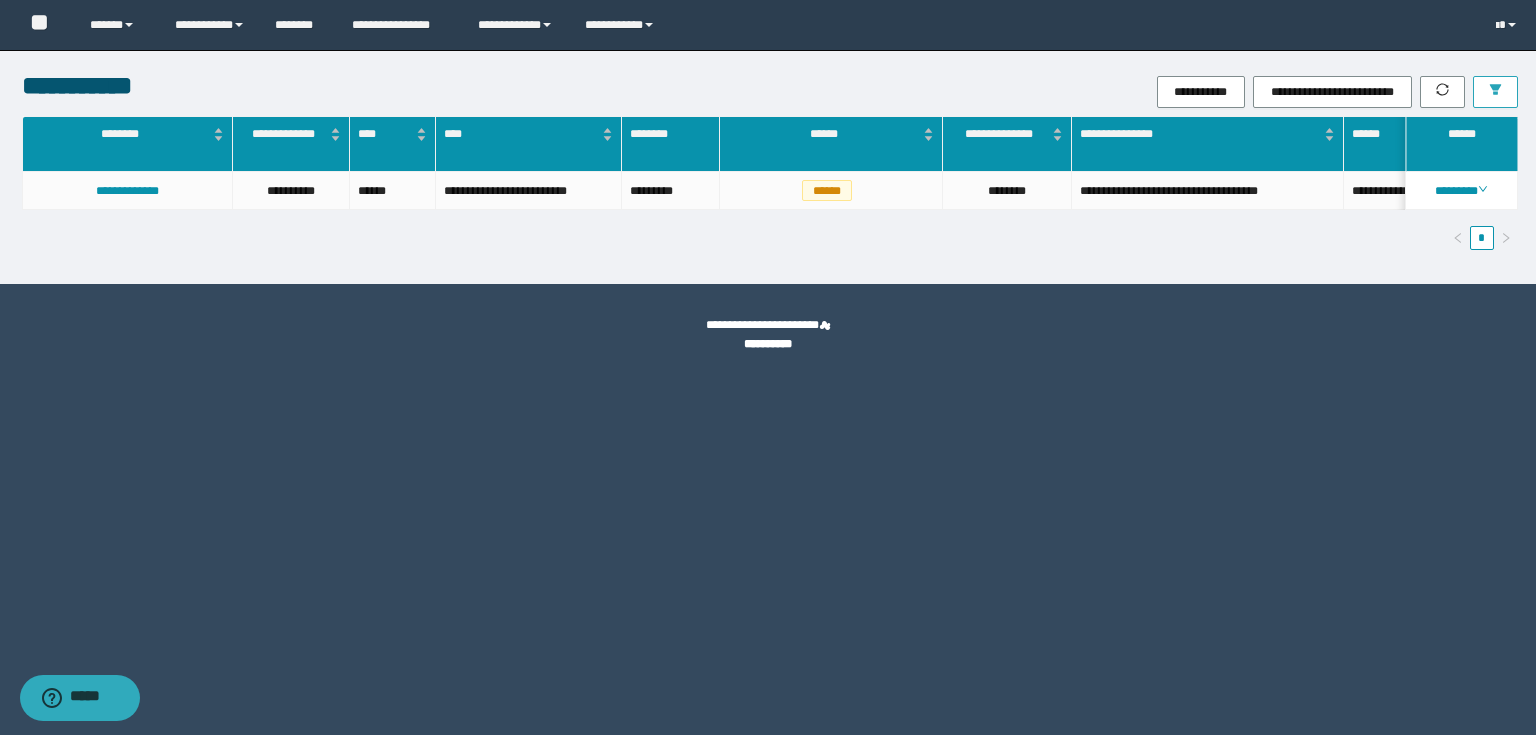 click at bounding box center (1495, 92) 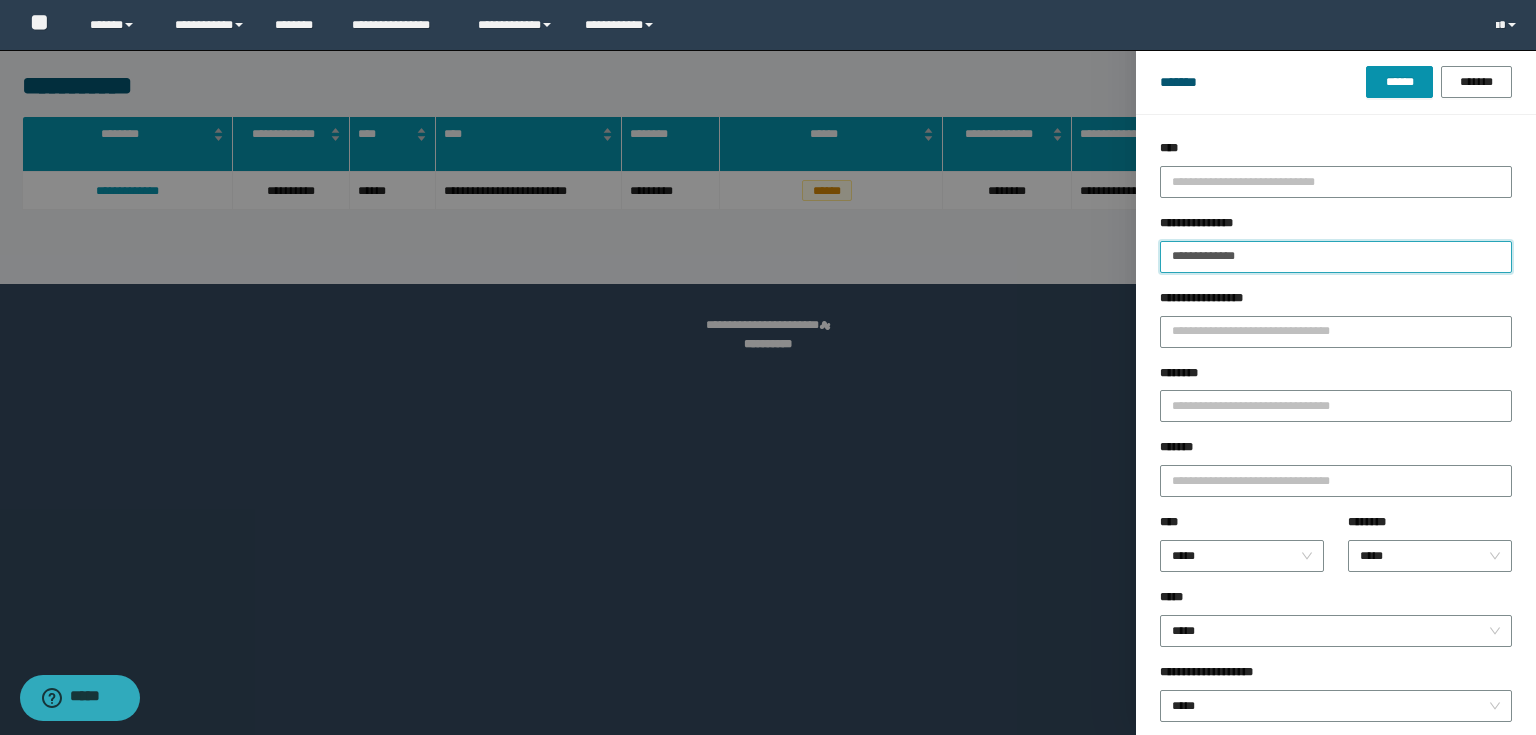 drag, startPoint x: 1376, startPoint y: 250, endPoint x: 178, endPoint y: 252, distance: 1198.0017 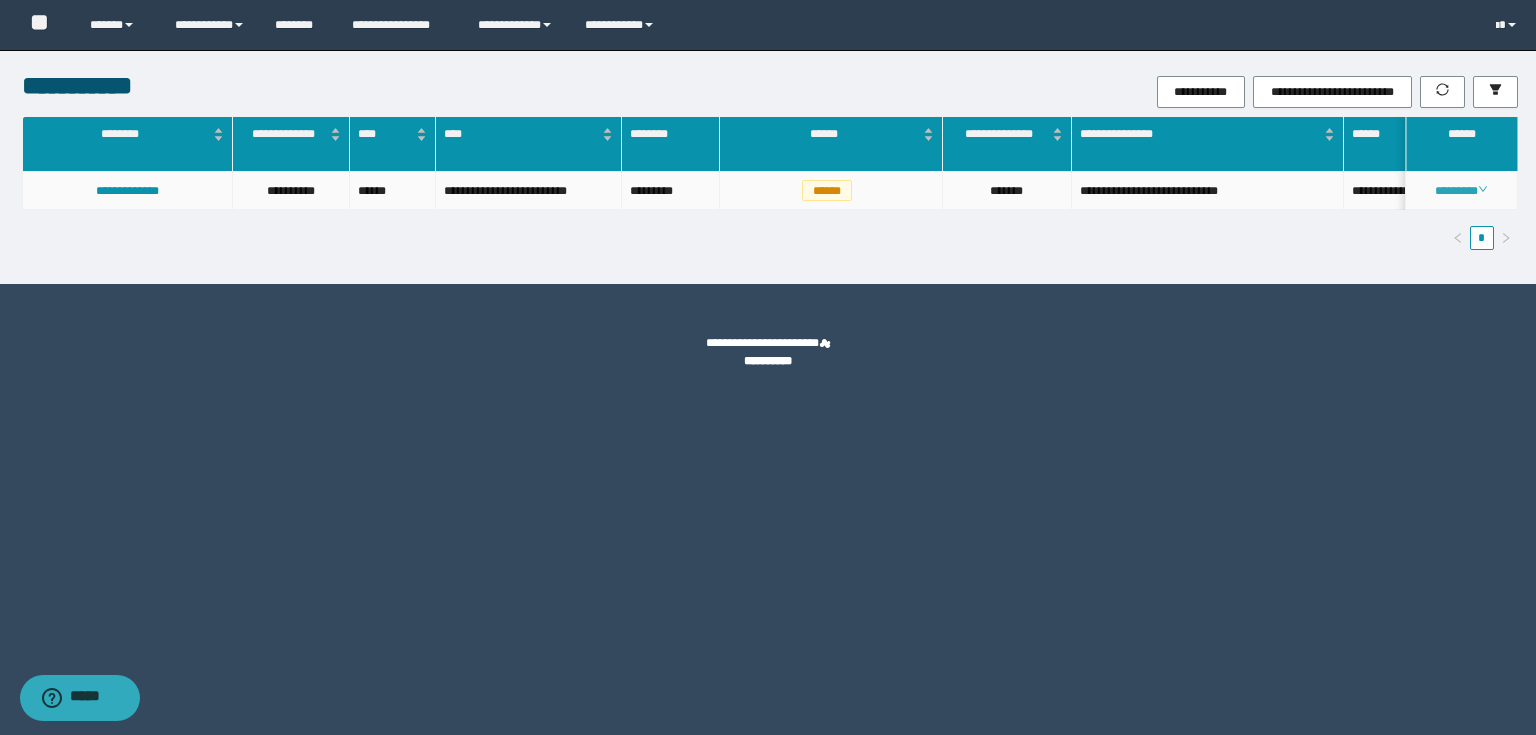 click on "********" at bounding box center [1461, 191] 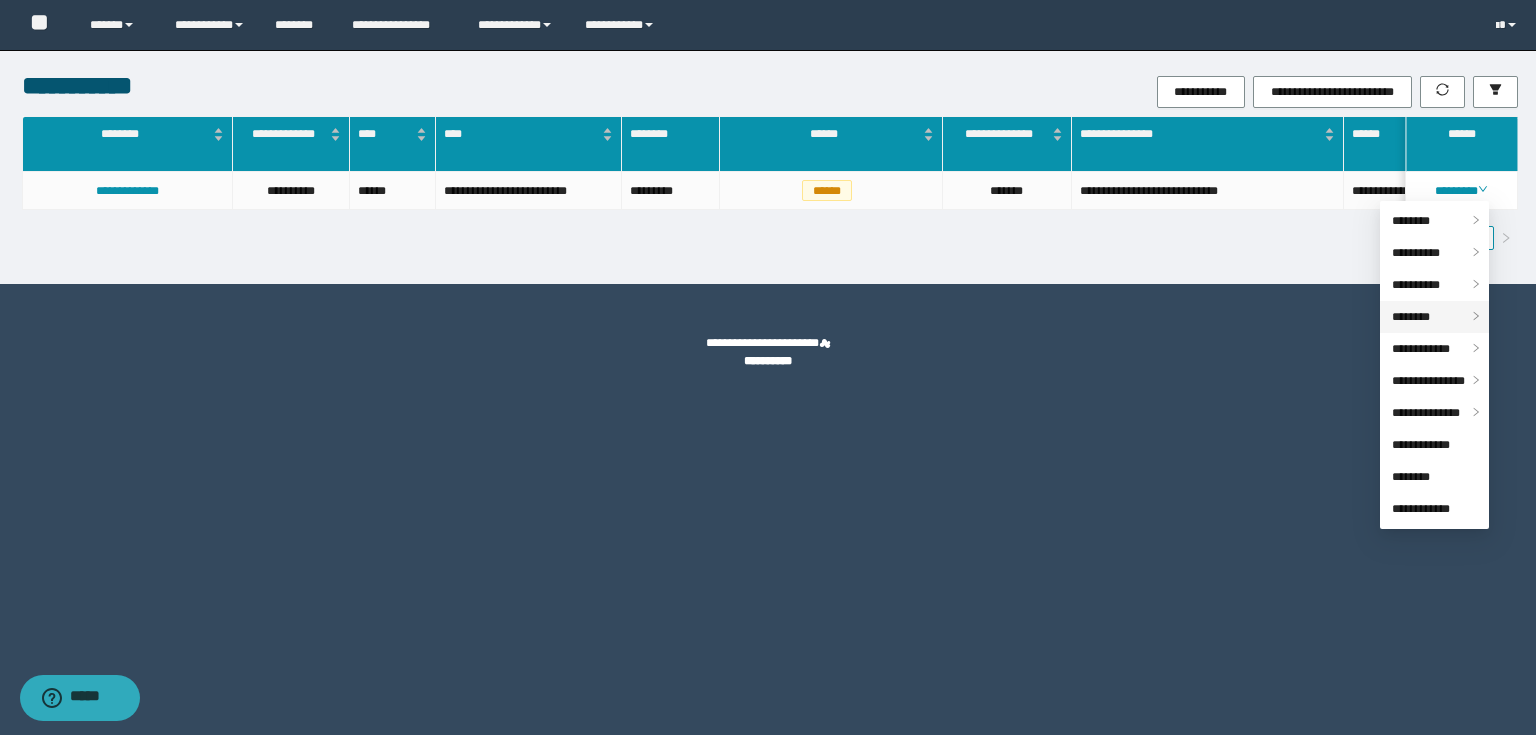 click on "********" at bounding box center [1411, 317] 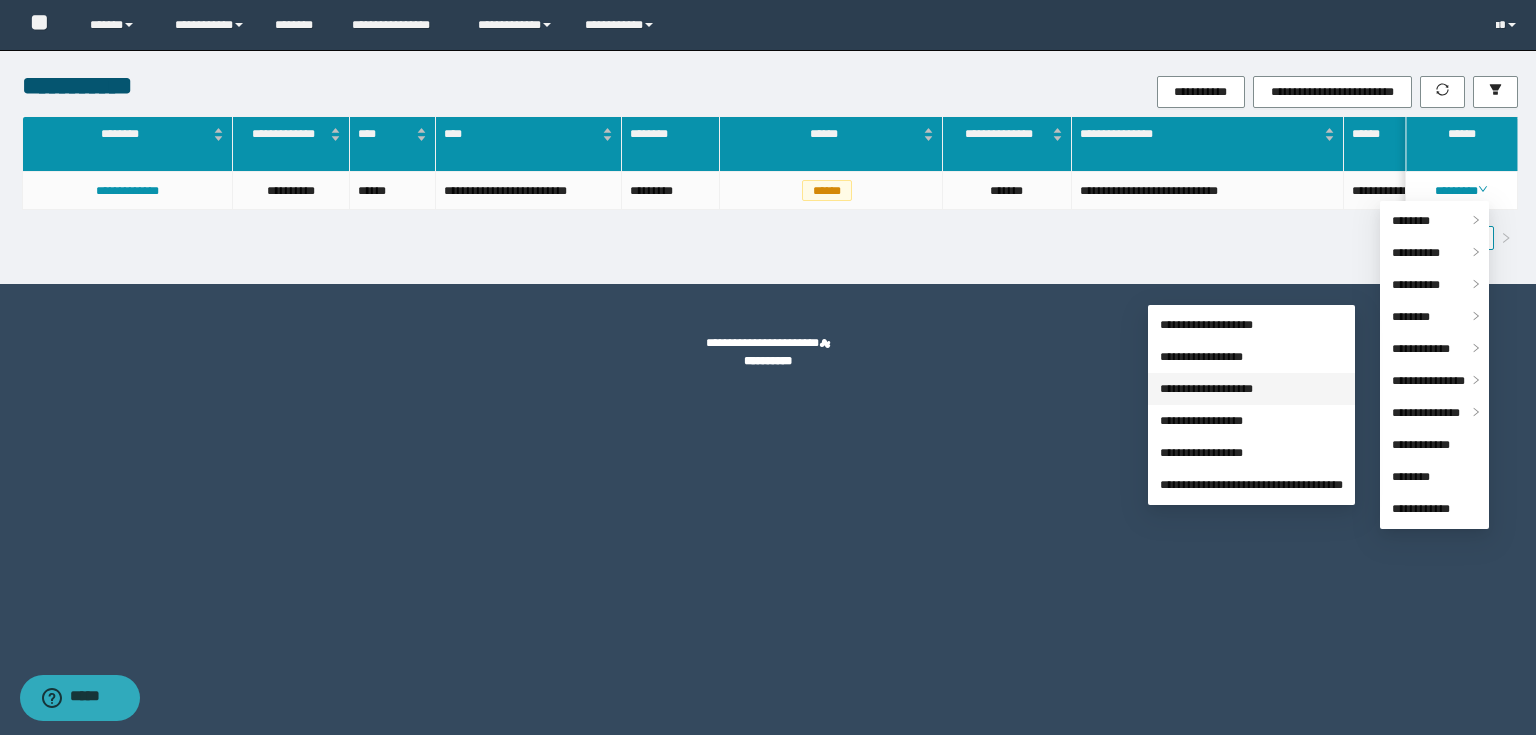 click on "**********" at bounding box center (1206, 389) 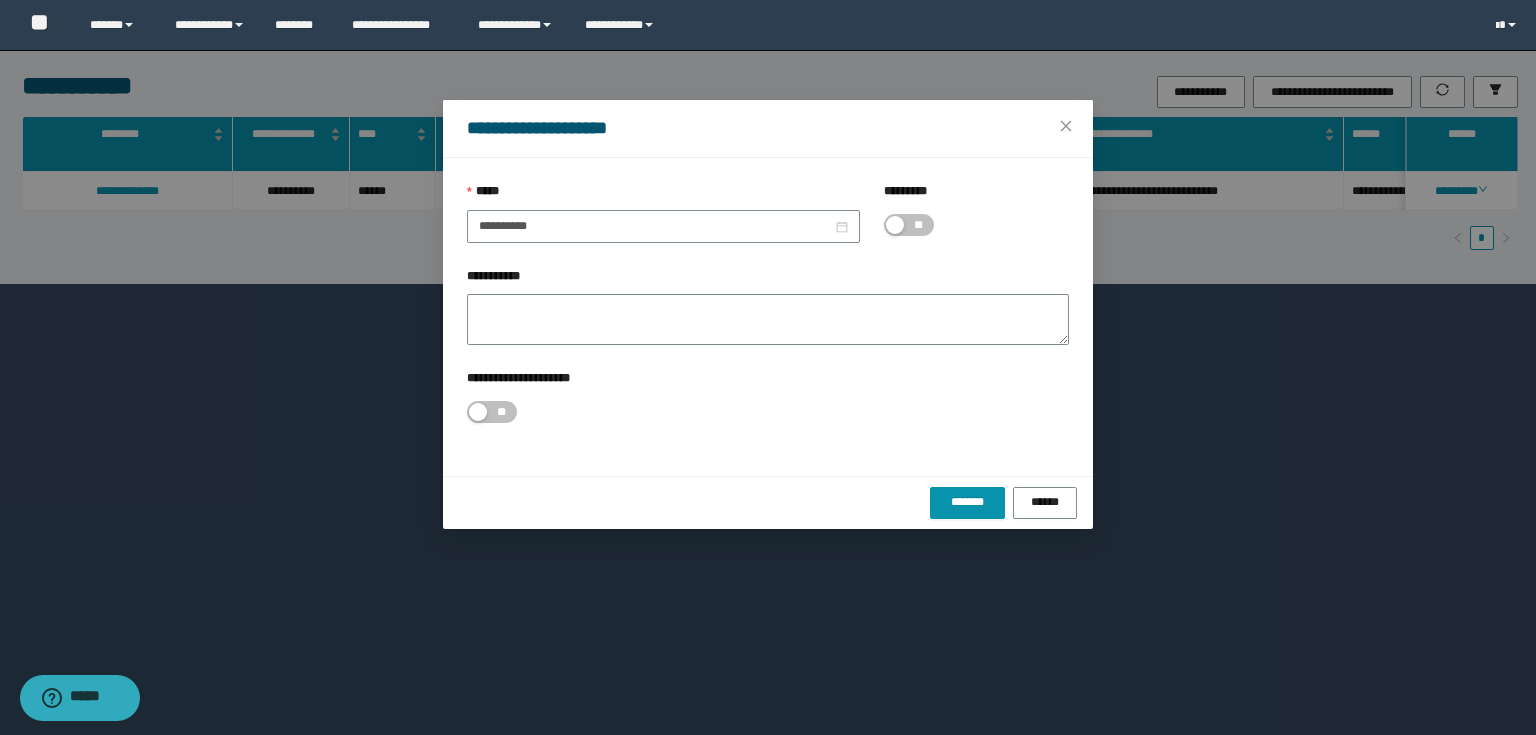 click on "**" at bounding box center (918, 225) 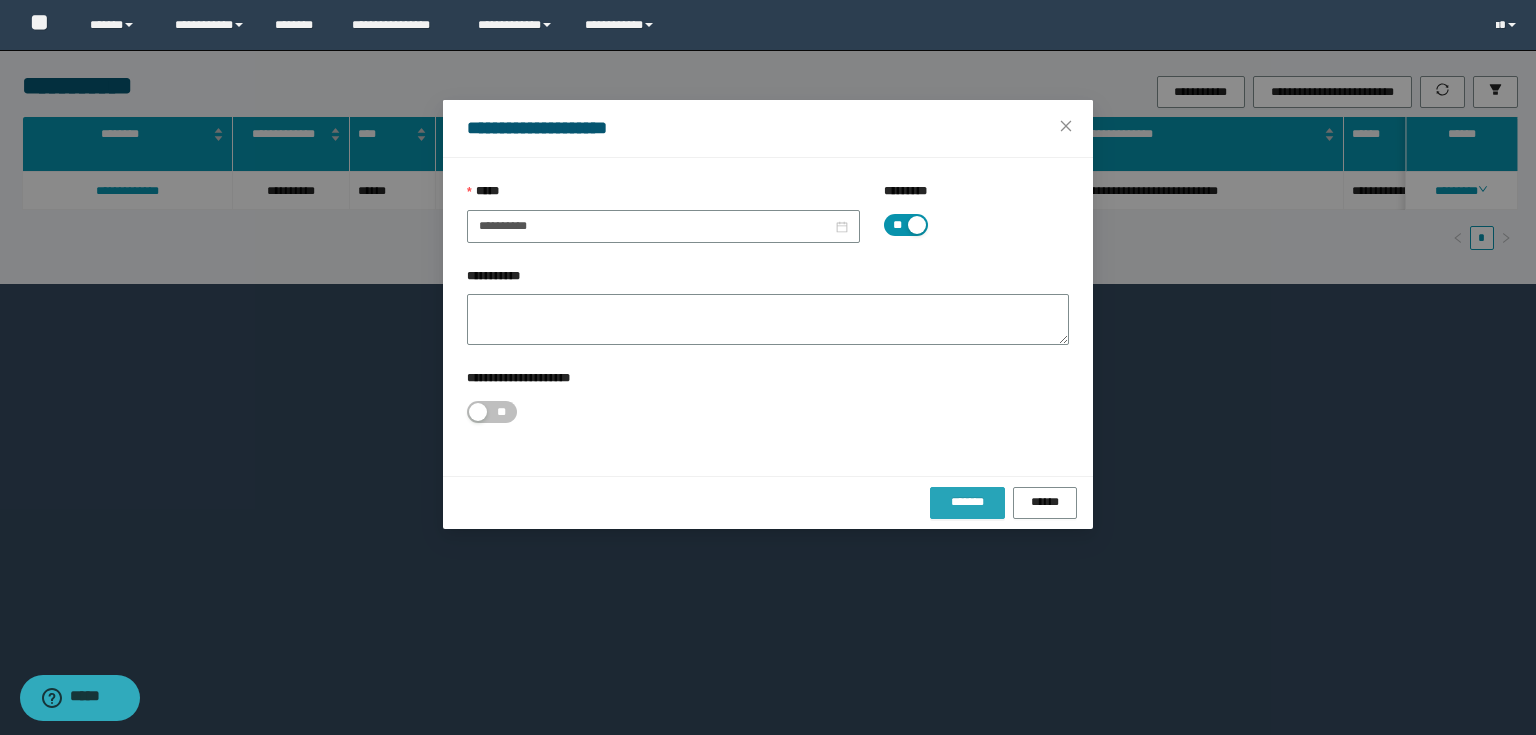 click on "*******" at bounding box center [967, 502] 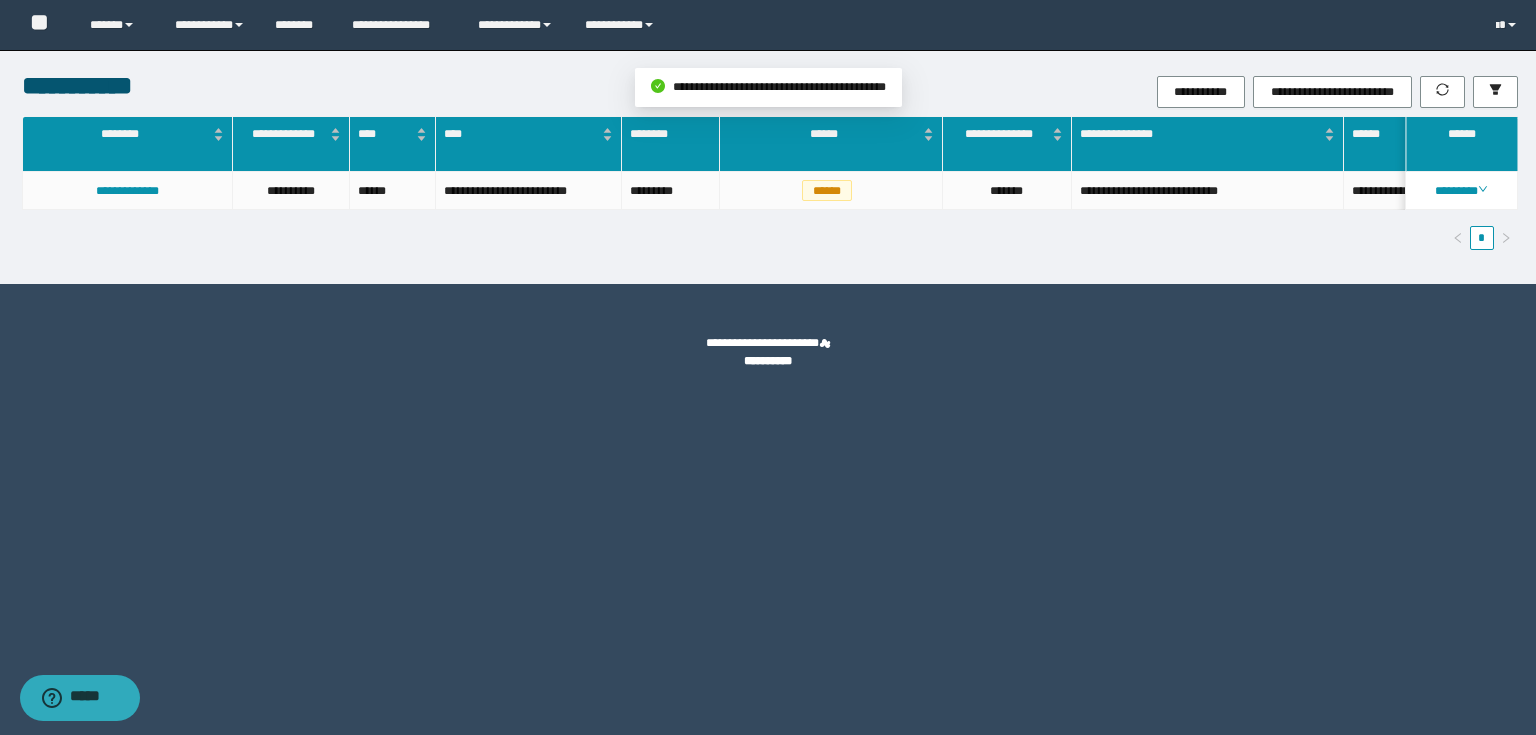 click on "********" at bounding box center (1461, 191) 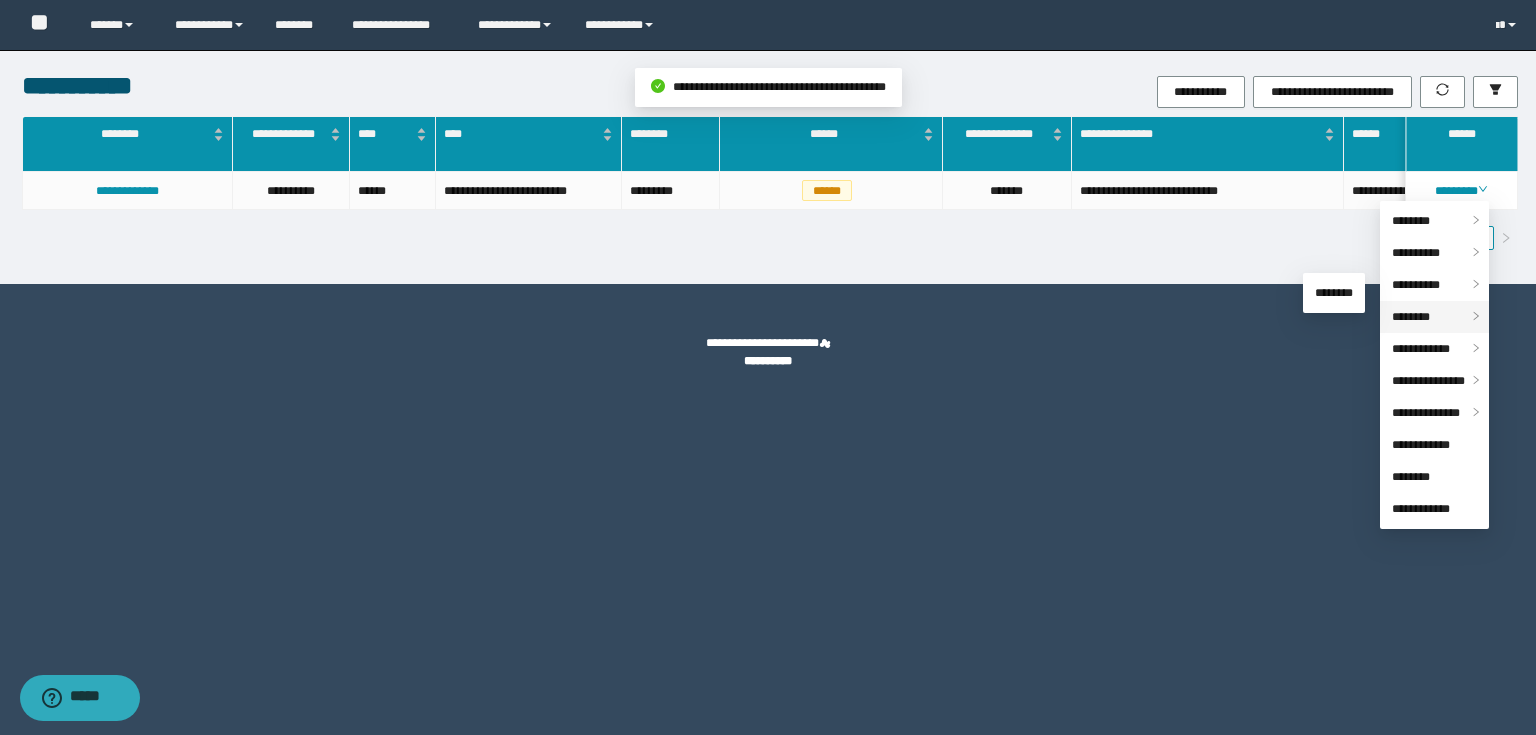 click on "********" at bounding box center (1411, 317) 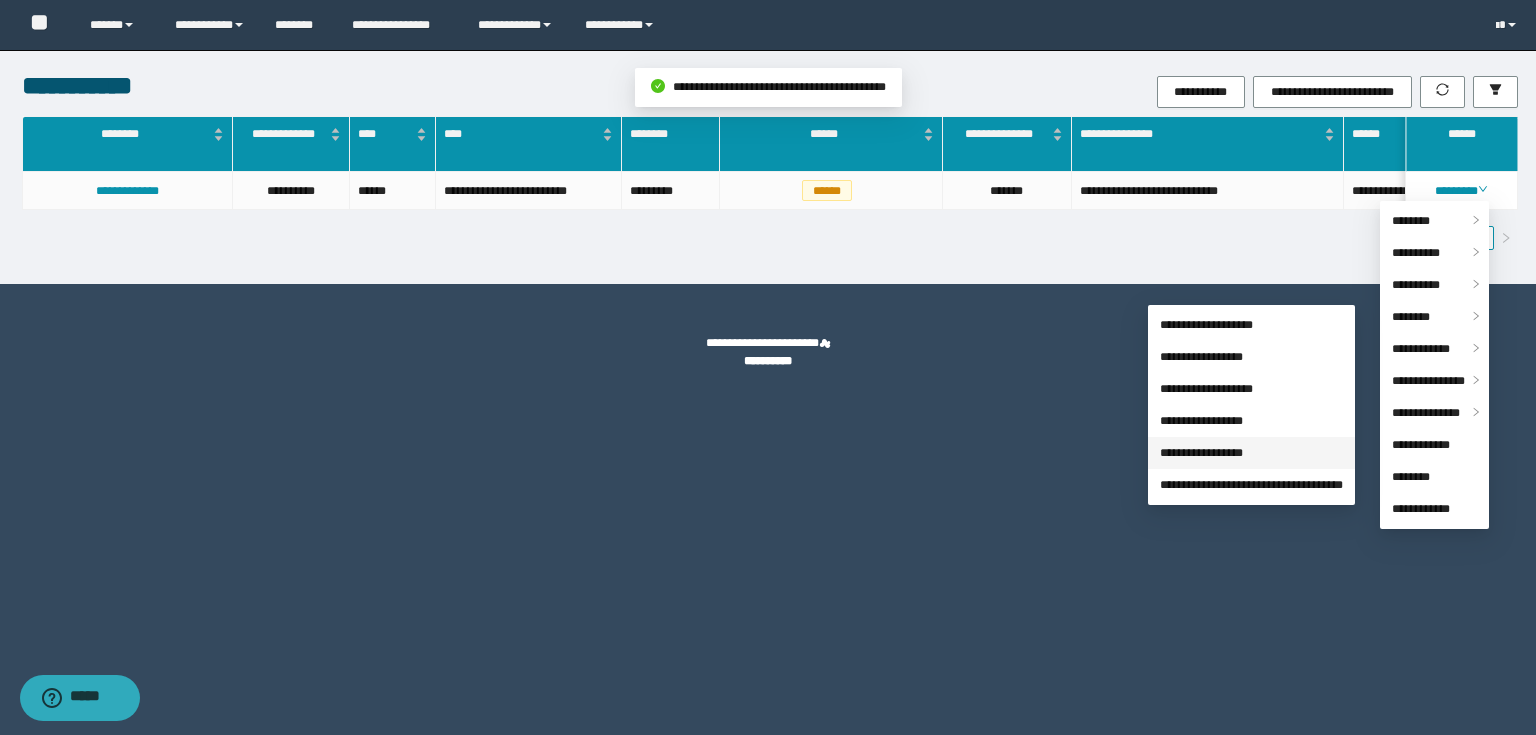 click on "**********" at bounding box center [1201, 453] 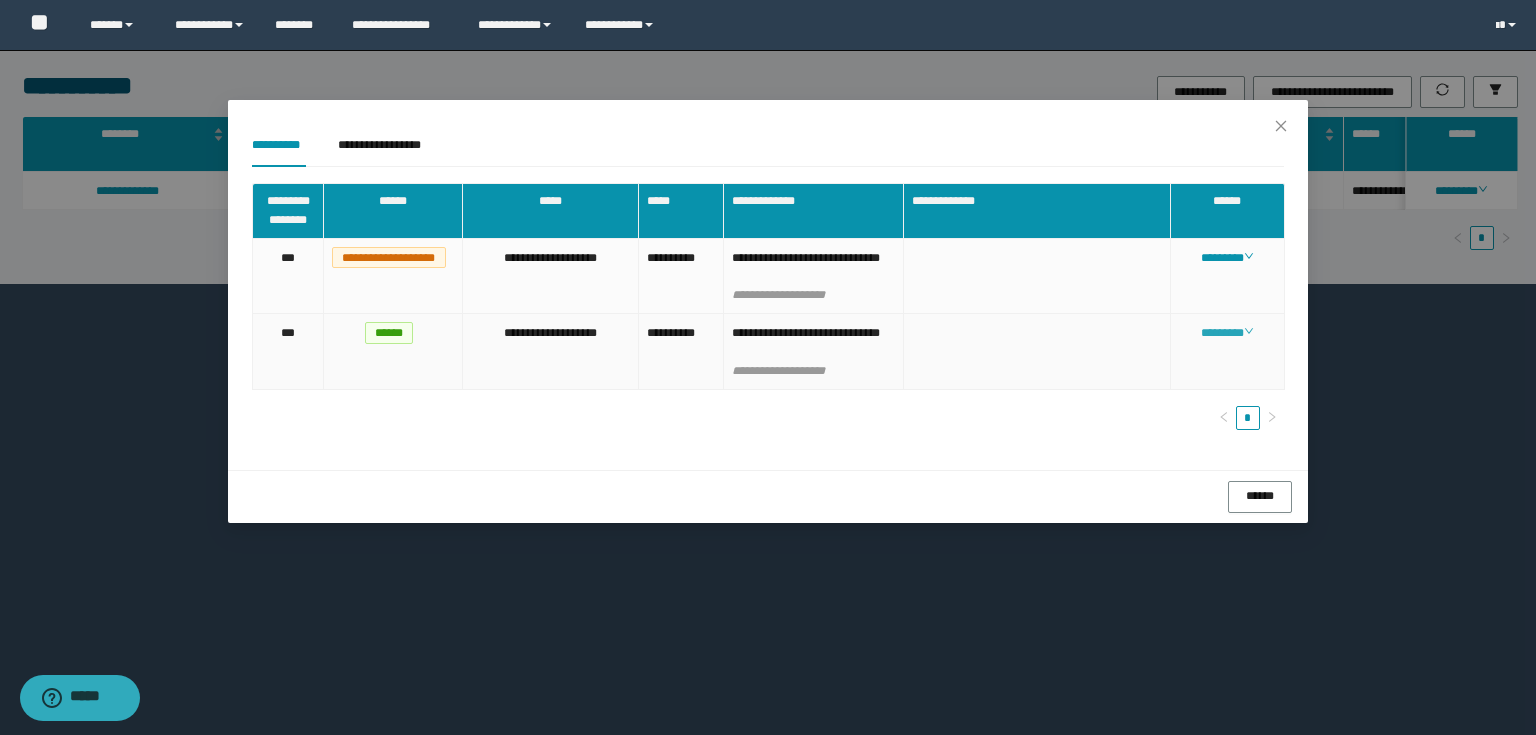 click on "********" at bounding box center [1227, 333] 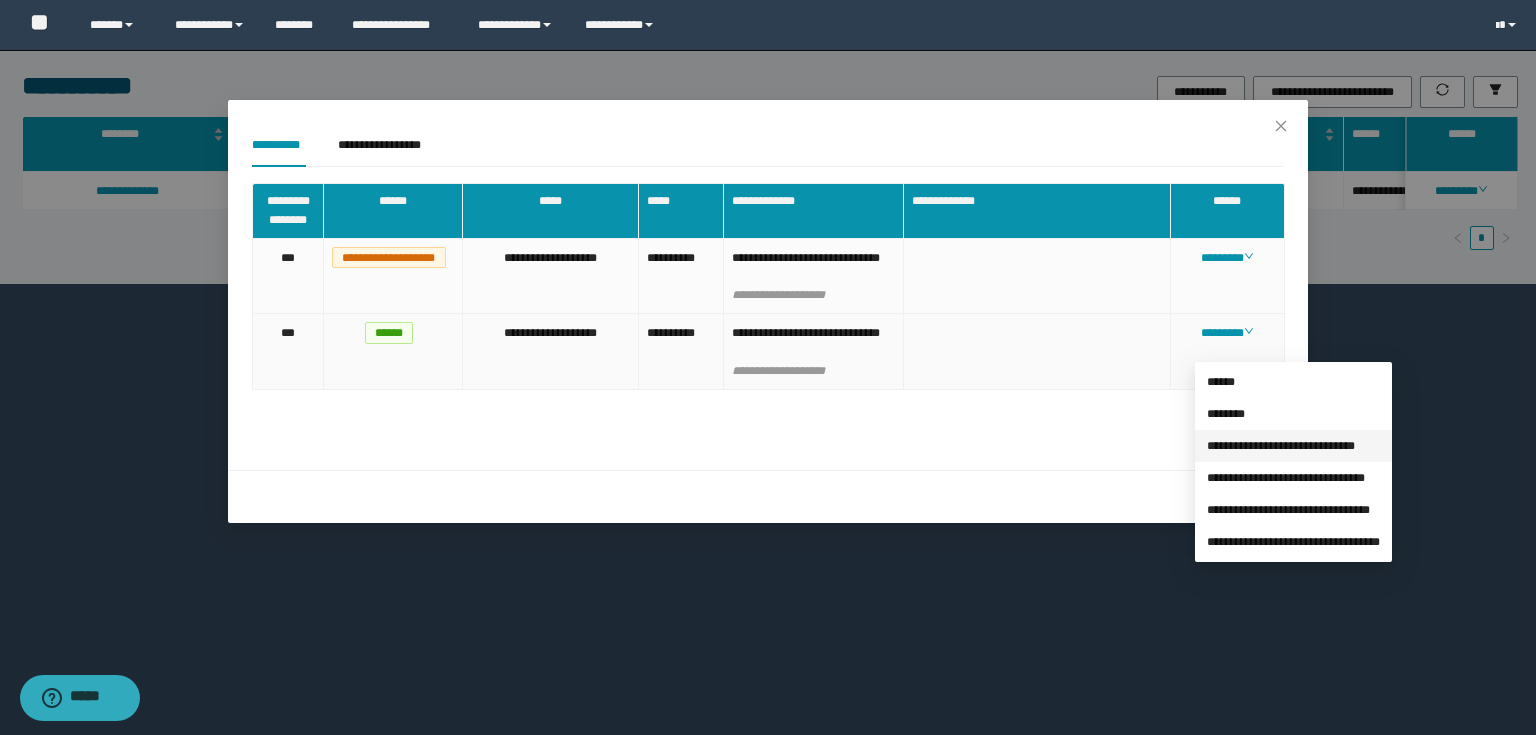 click on "**********" at bounding box center [1281, 446] 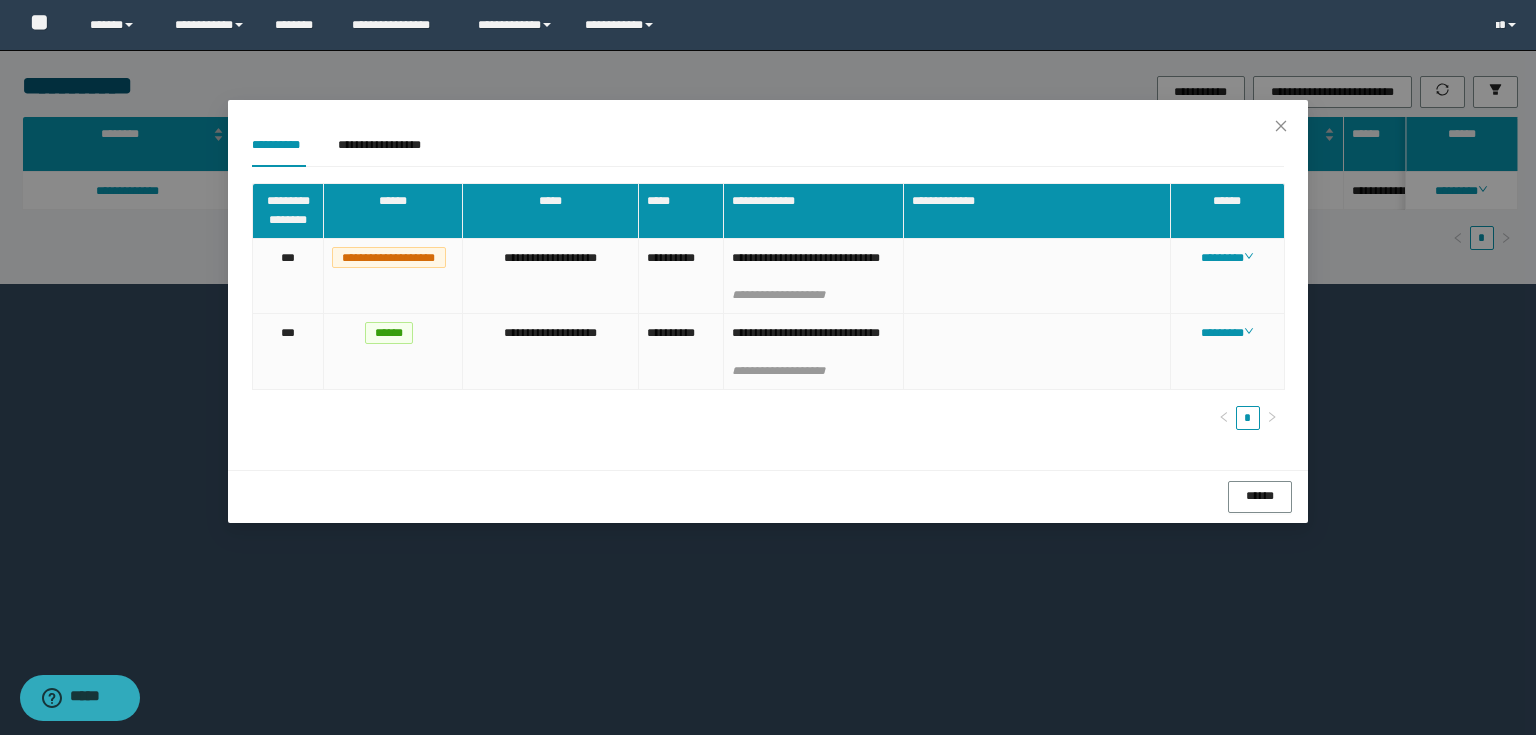 click on "**********" at bounding box center [768, 367] 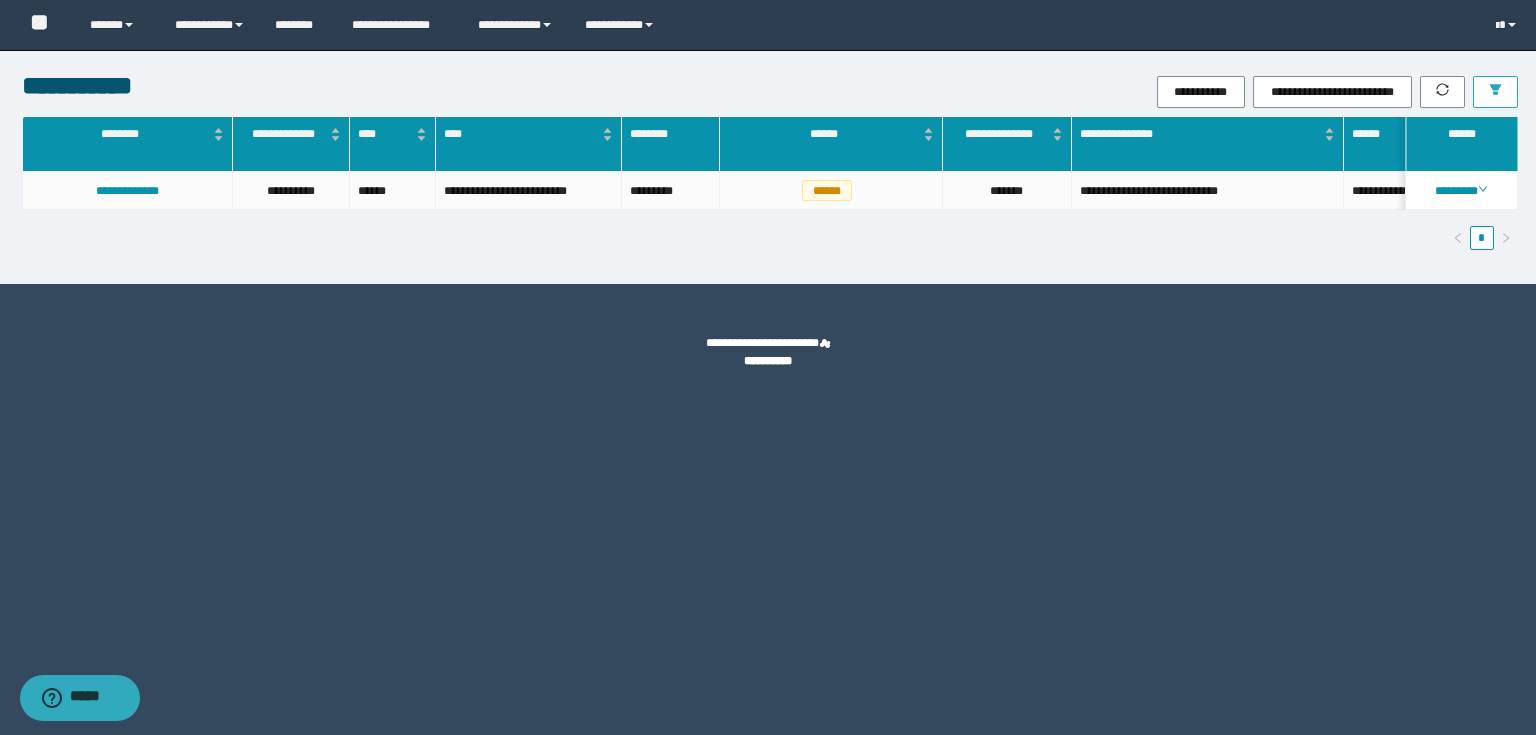 click at bounding box center (1495, 91) 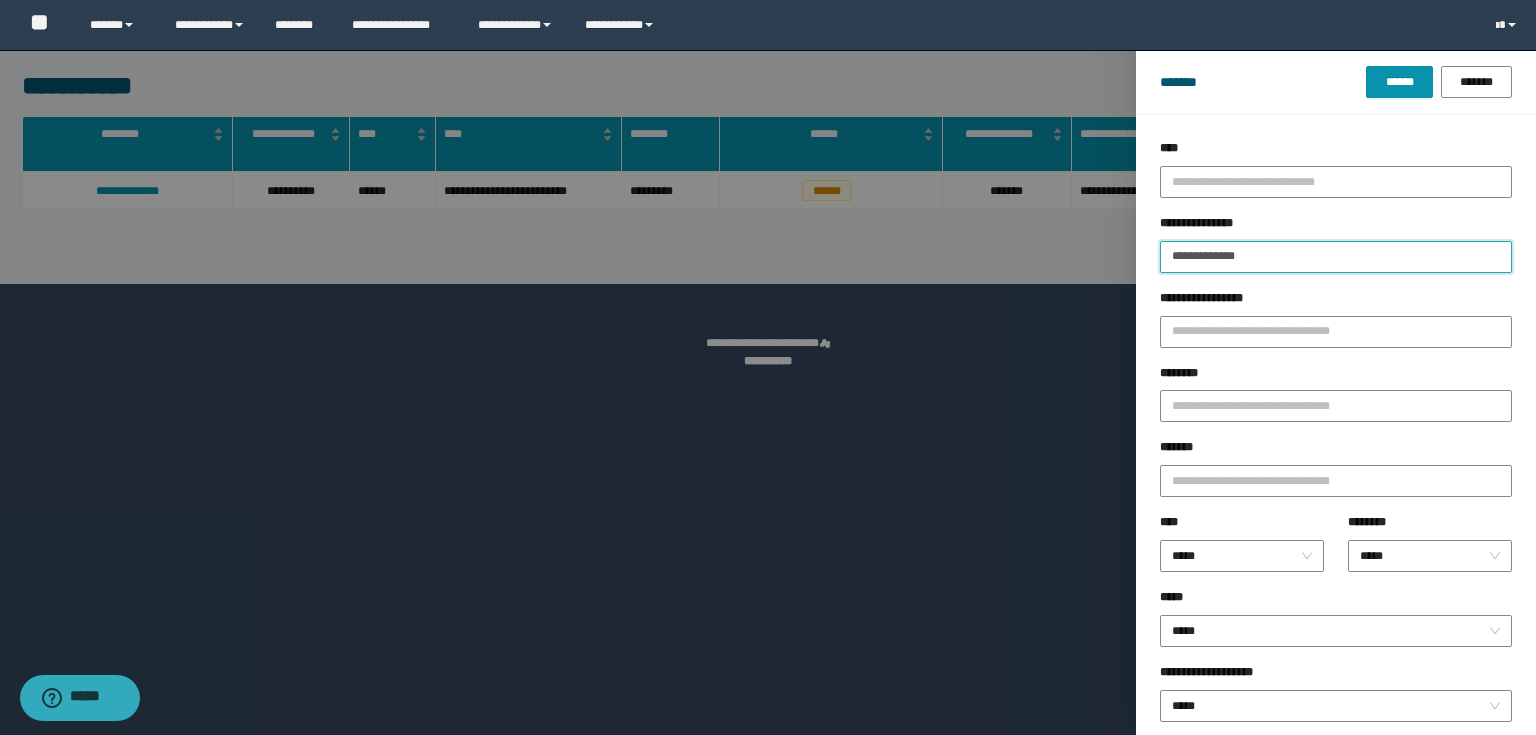 drag, startPoint x: 1309, startPoint y: 248, endPoint x: 0, endPoint y: 243, distance: 1309.0095 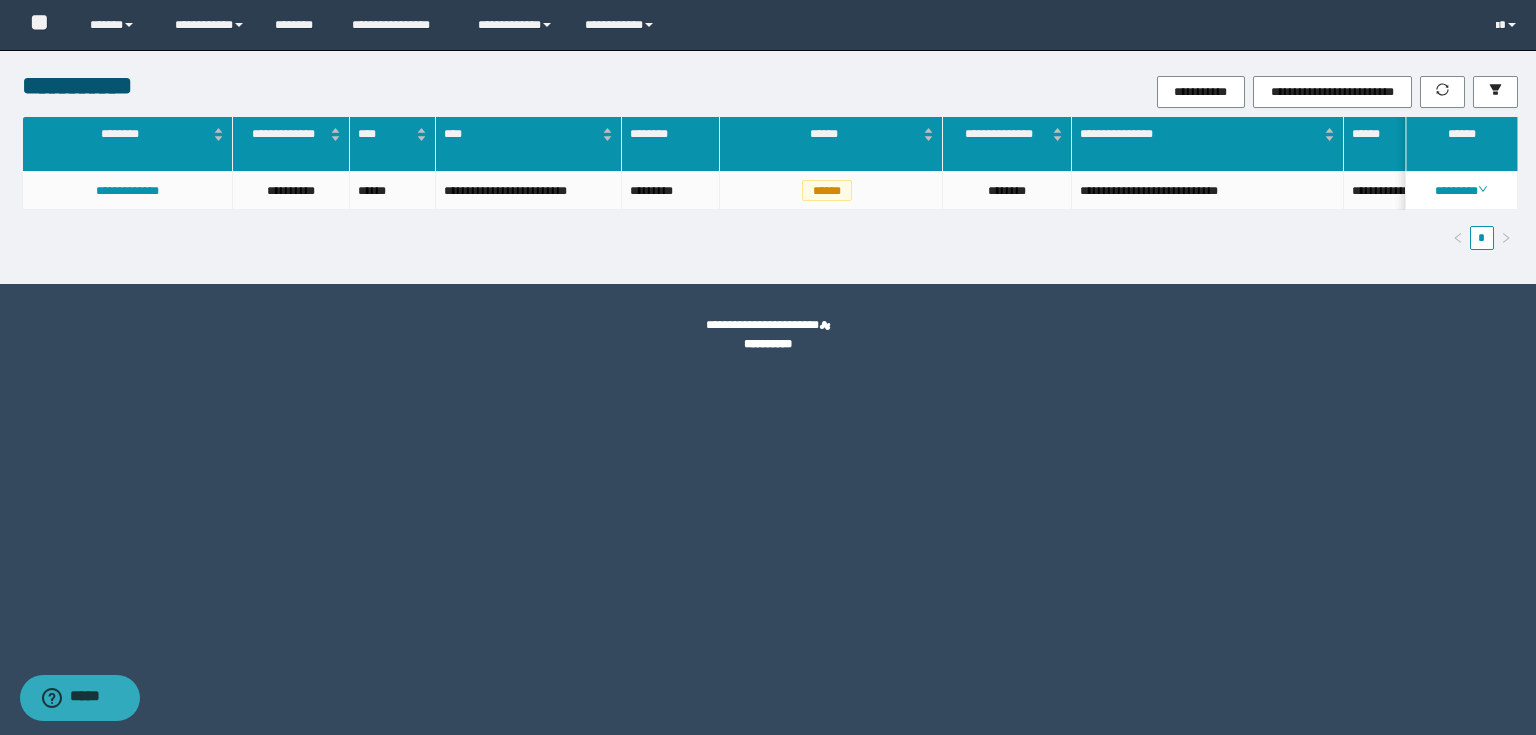 click on "********" at bounding box center [1461, 191] 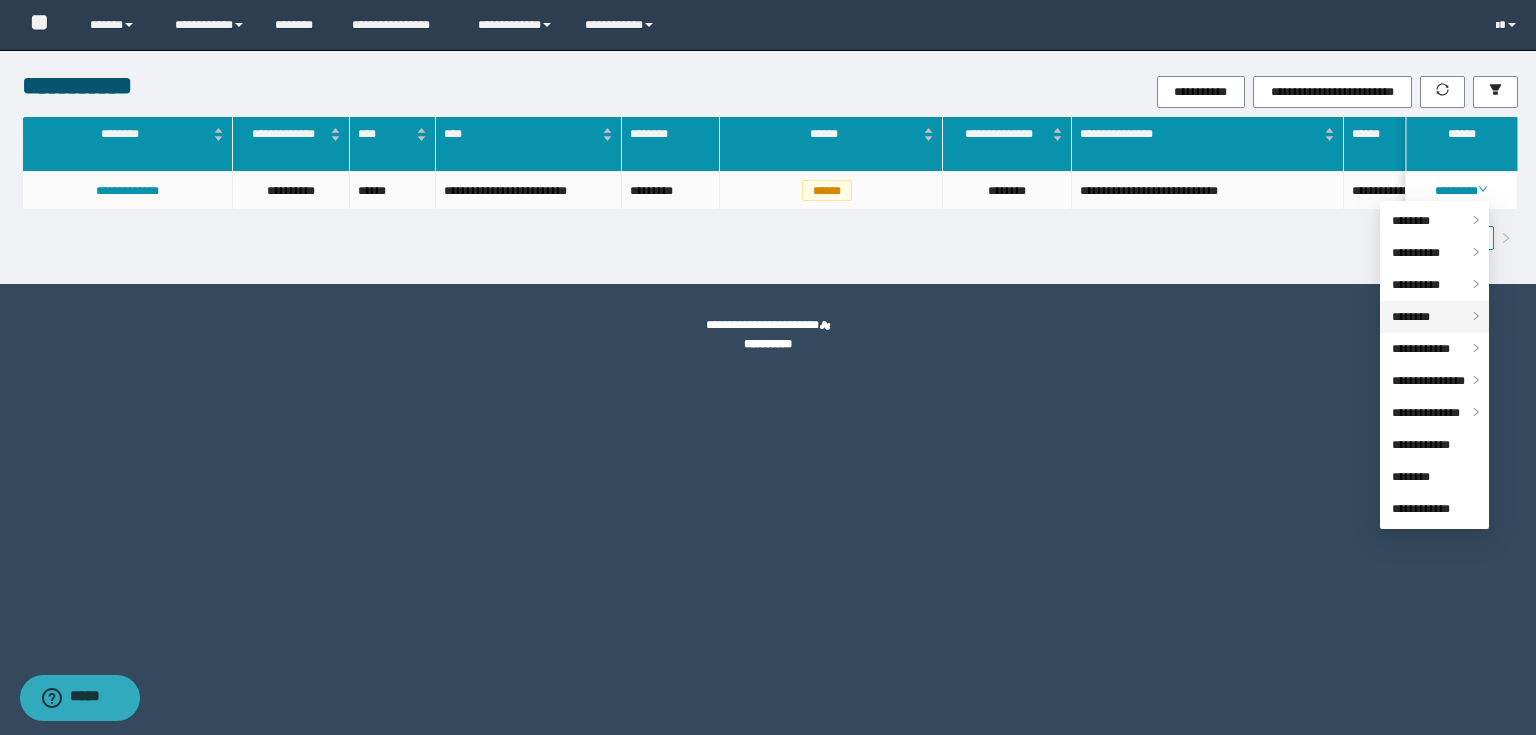 click on "********" at bounding box center (1411, 317) 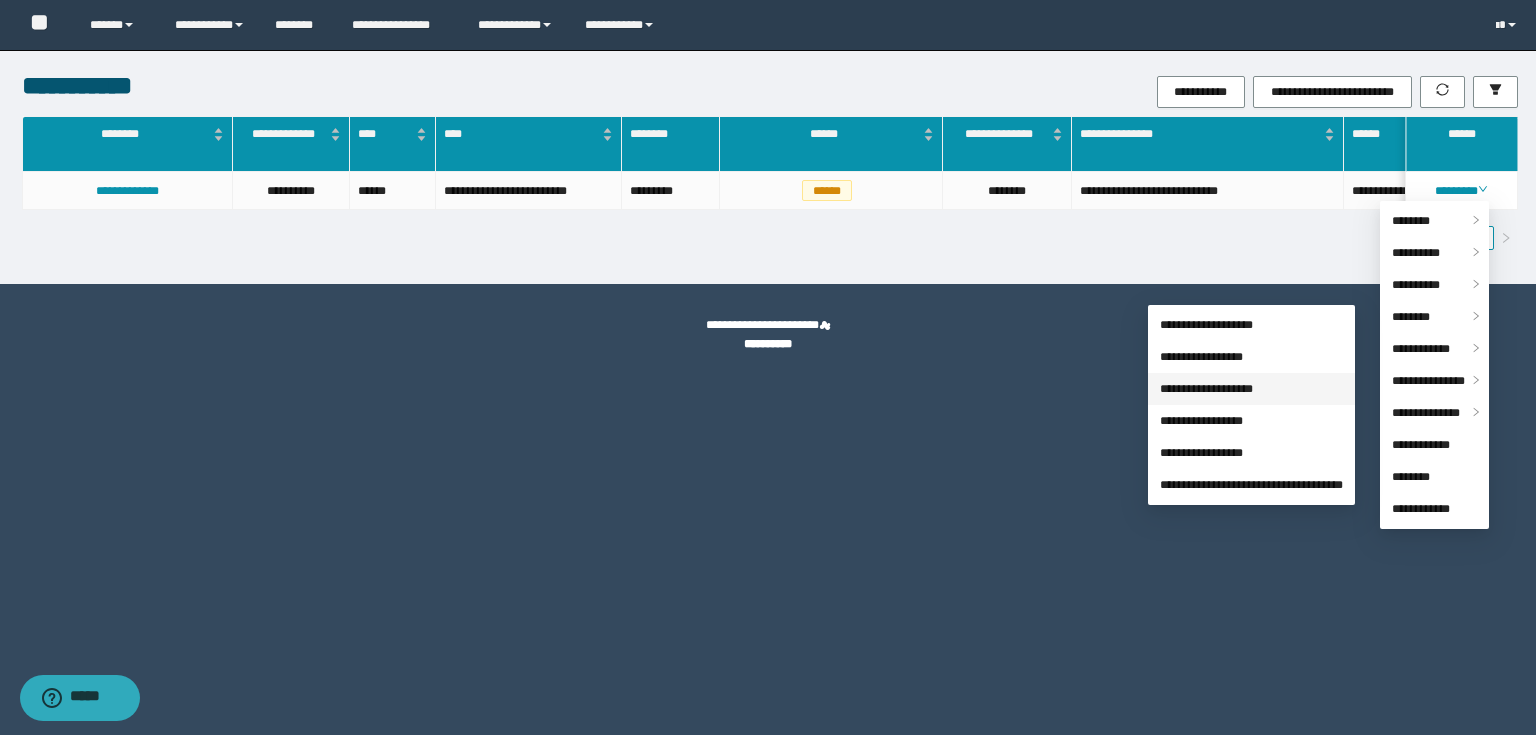 click on "**********" at bounding box center [1206, 389] 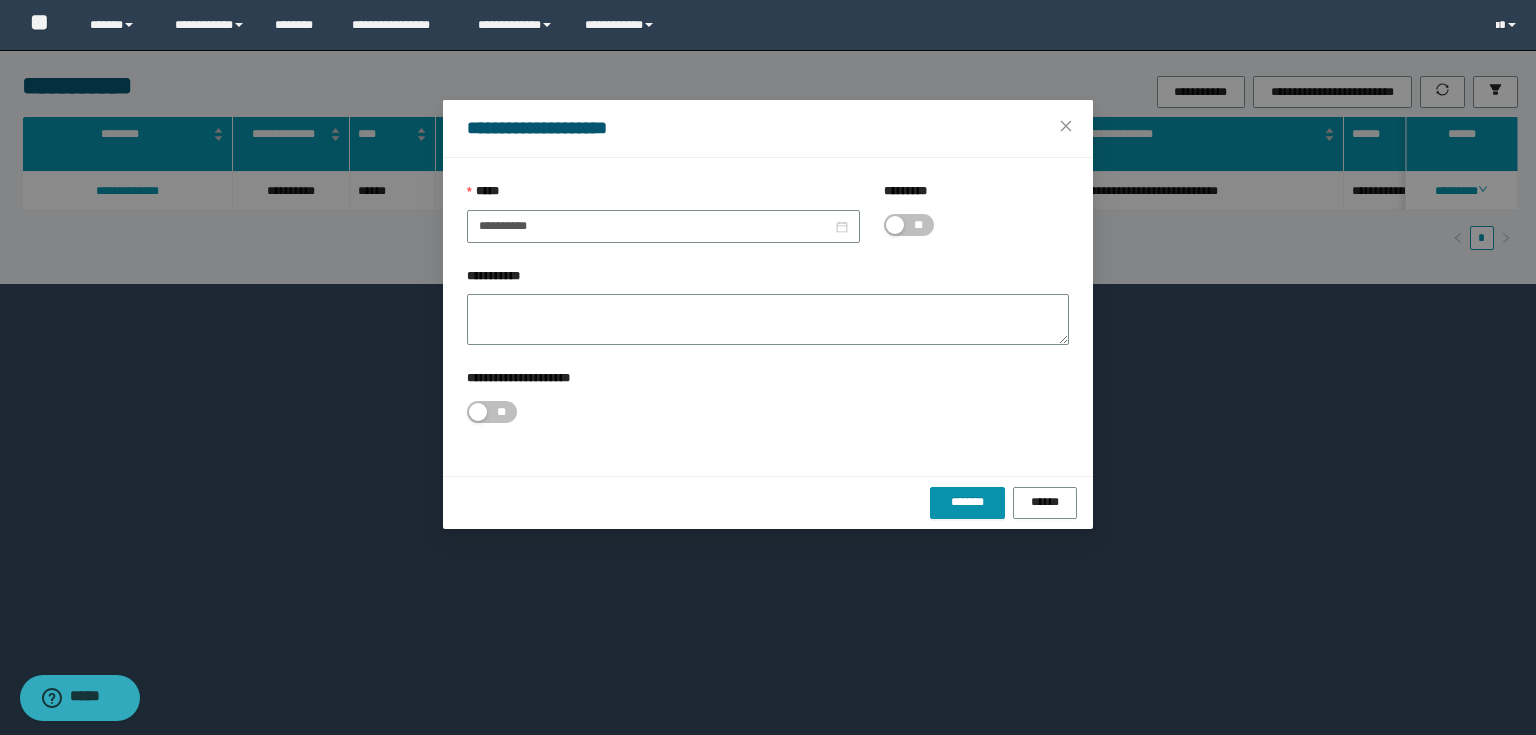 click at bounding box center [895, 225] 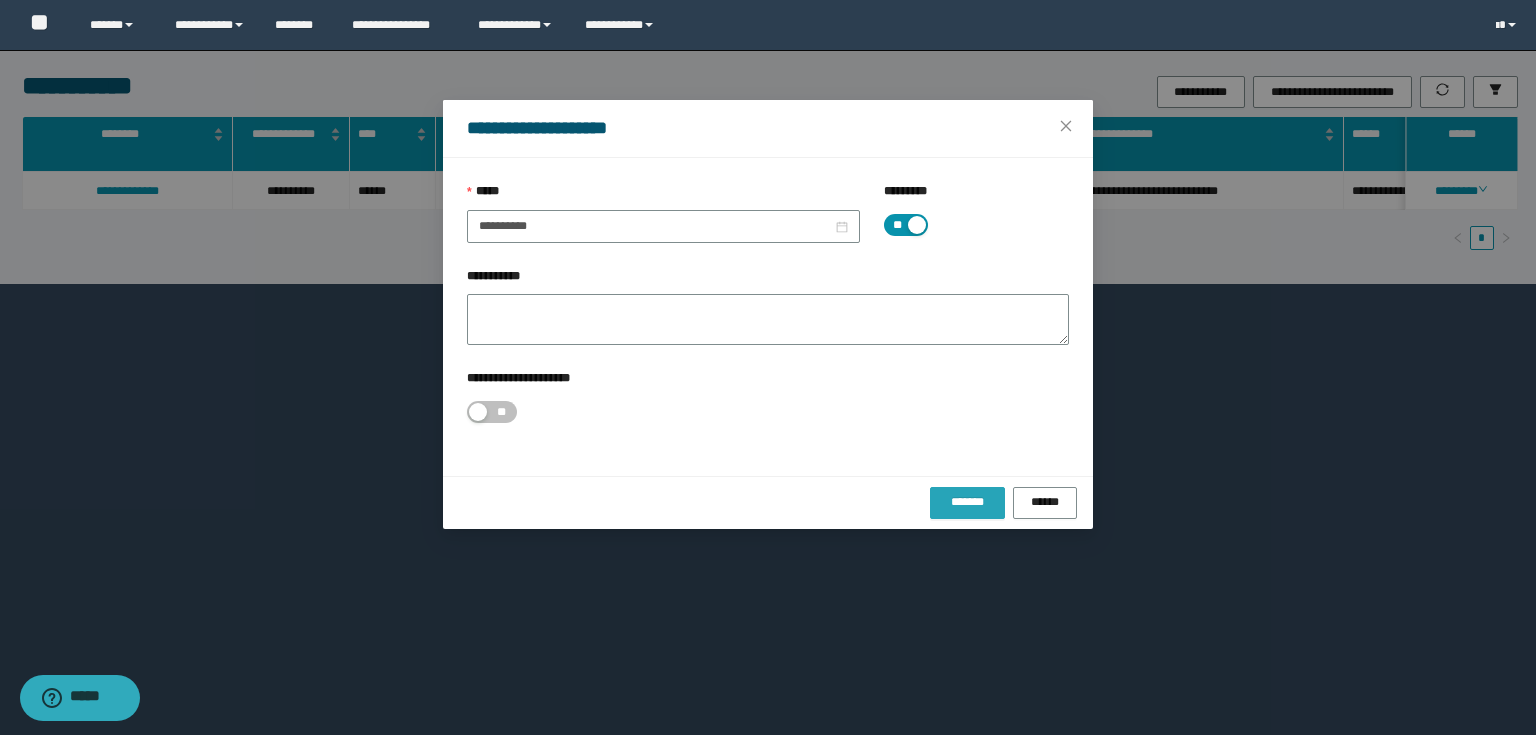 click on "*******" at bounding box center [967, 502] 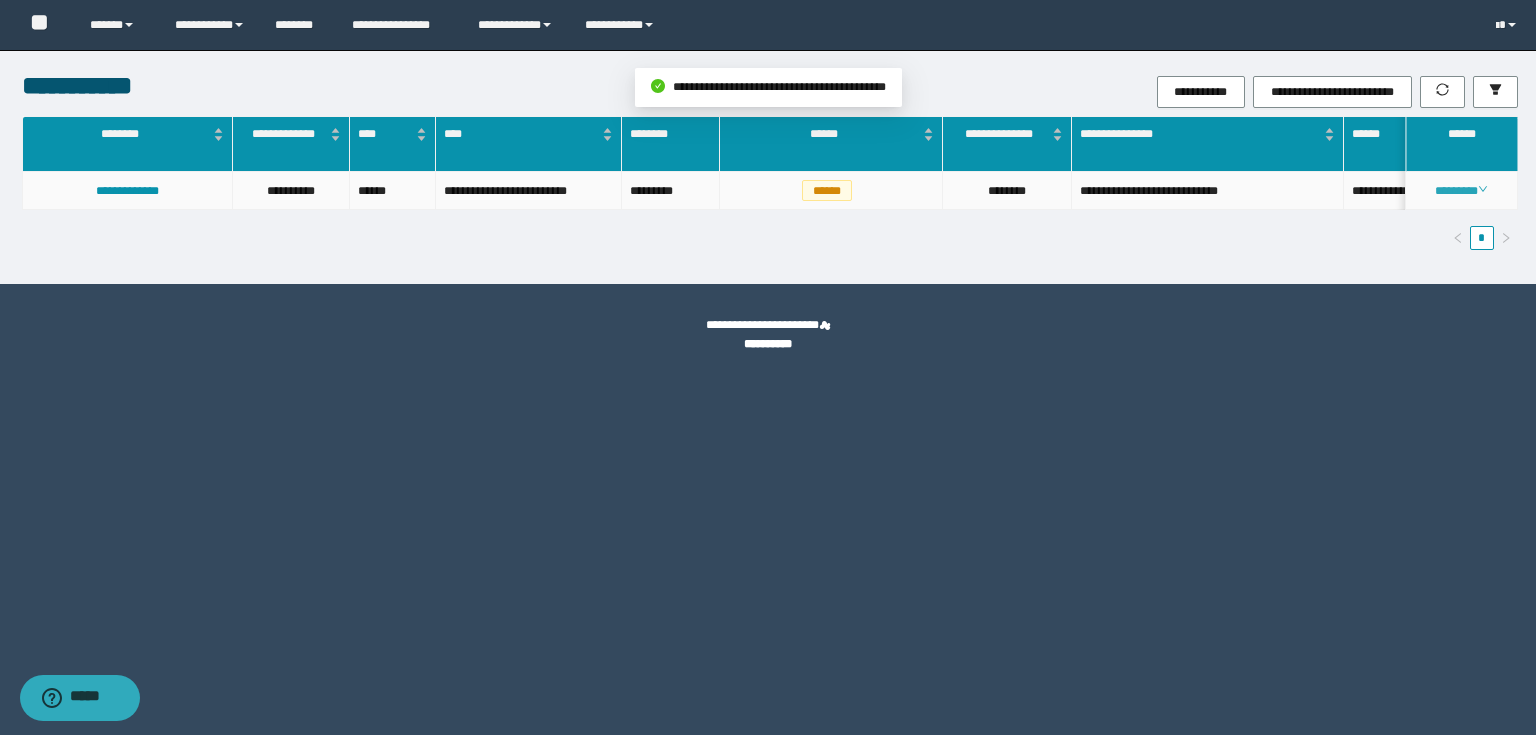 click on "********" at bounding box center [1461, 191] 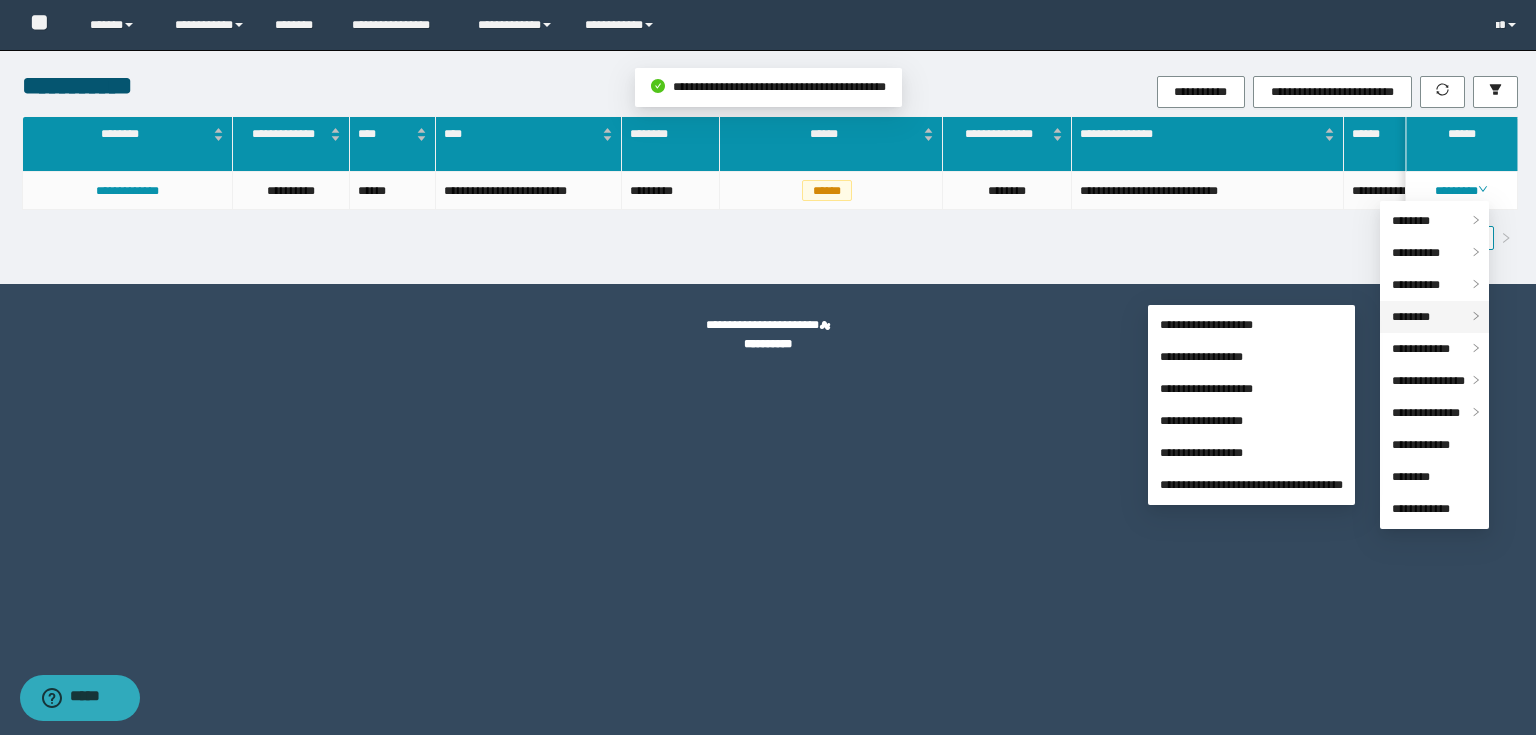 click on "********" at bounding box center (1434, 317) 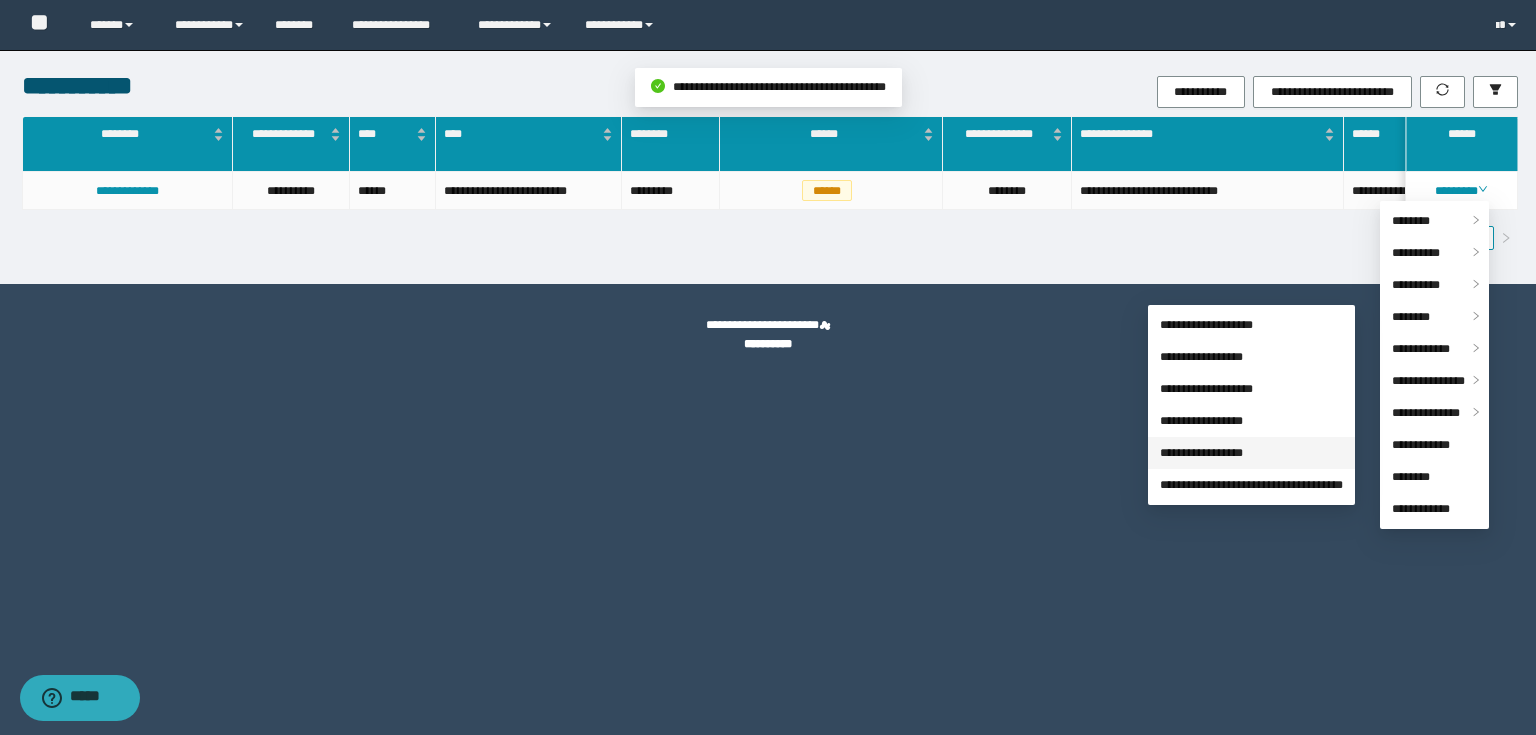 click on "**********" at bounding box center (1201, 453) 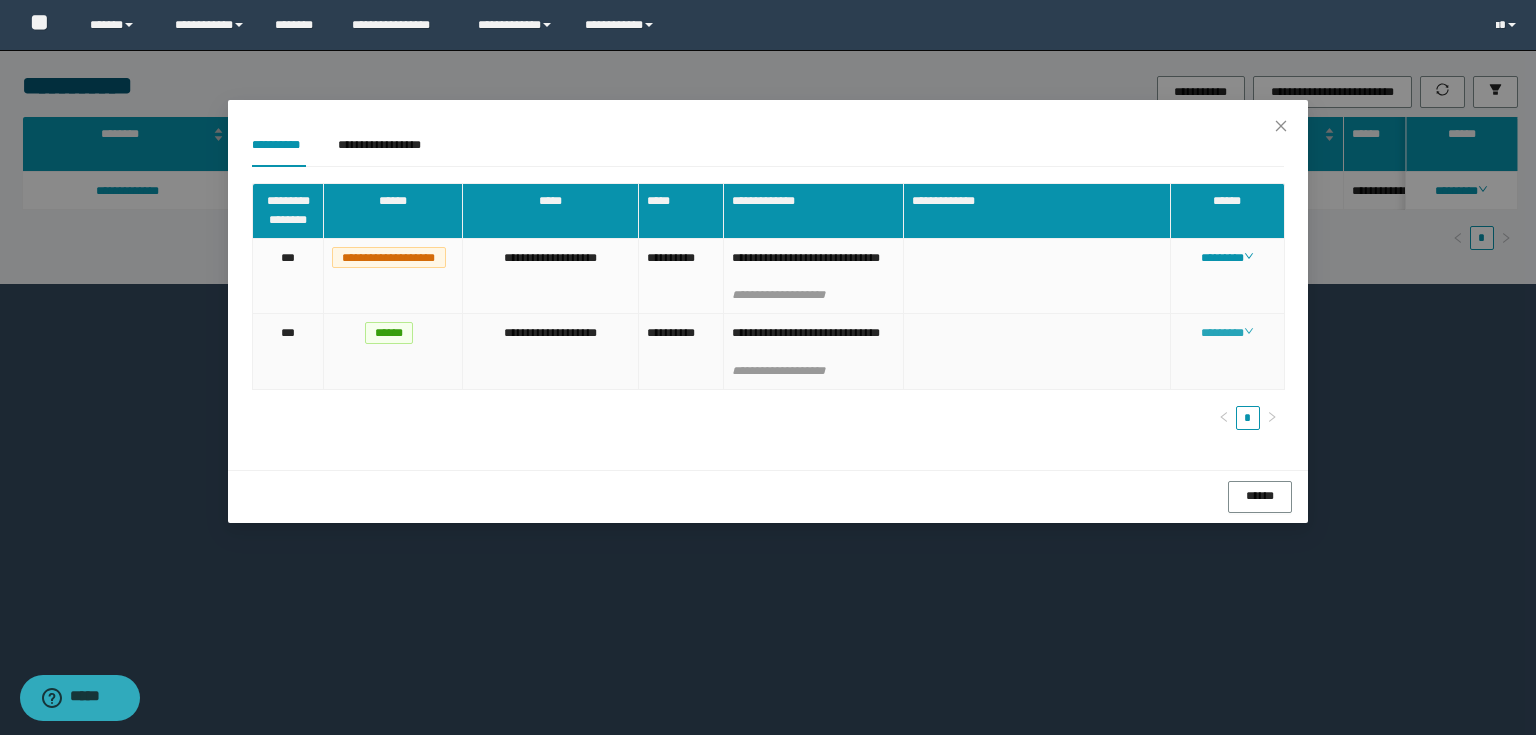 click on "********" at bounding box center [1227, 333] 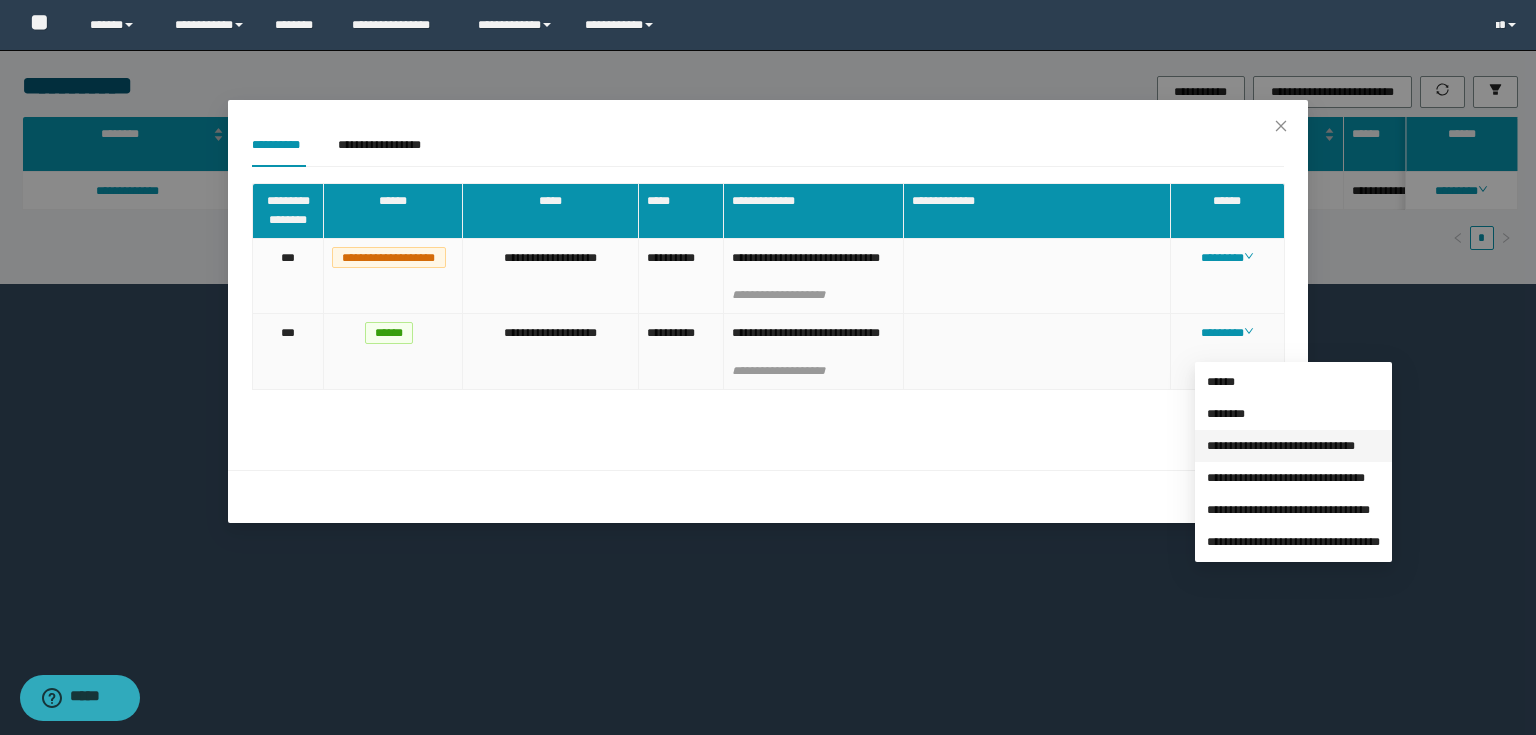 click on "**********" at bounding box center [1281, 446] 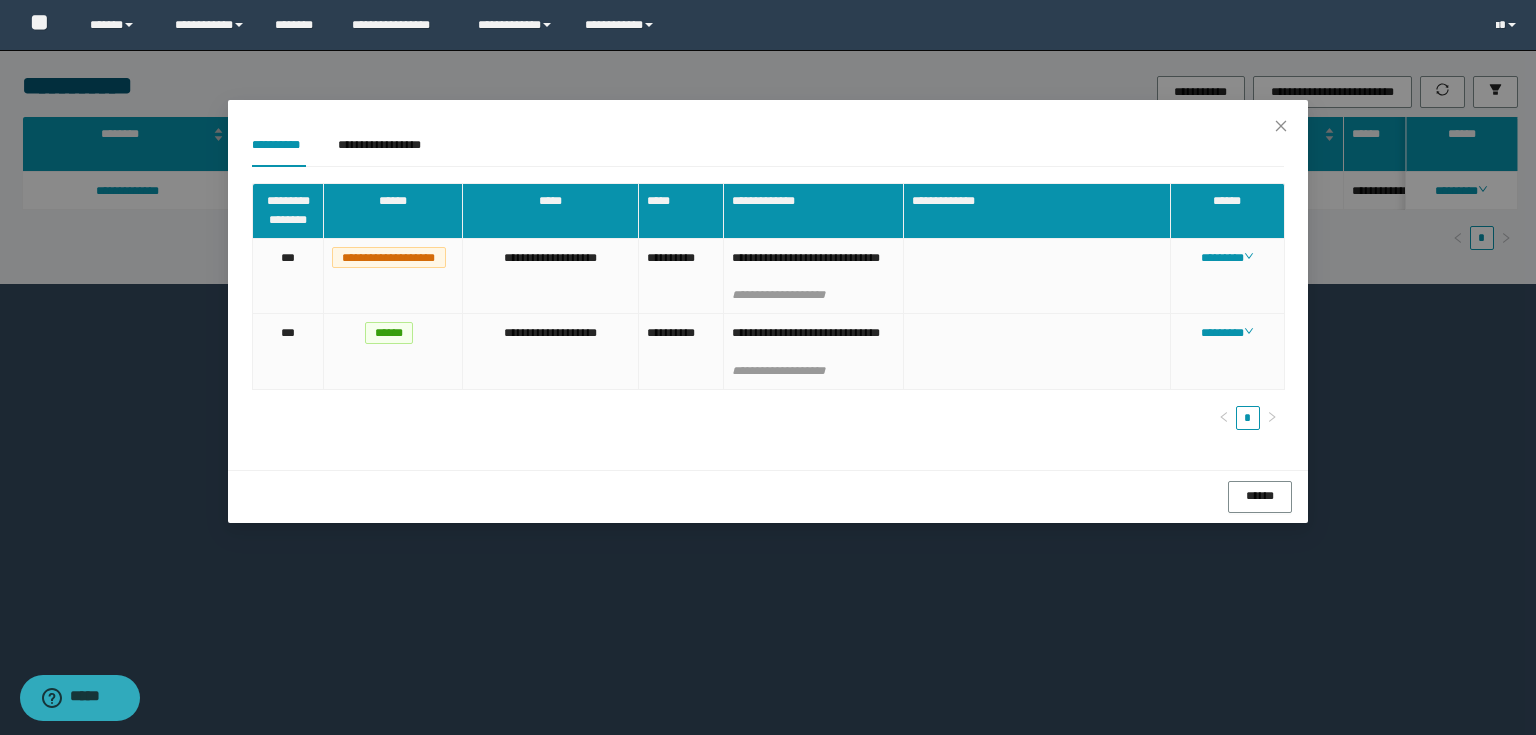 click on "**********" at bounding box center (768, 367) 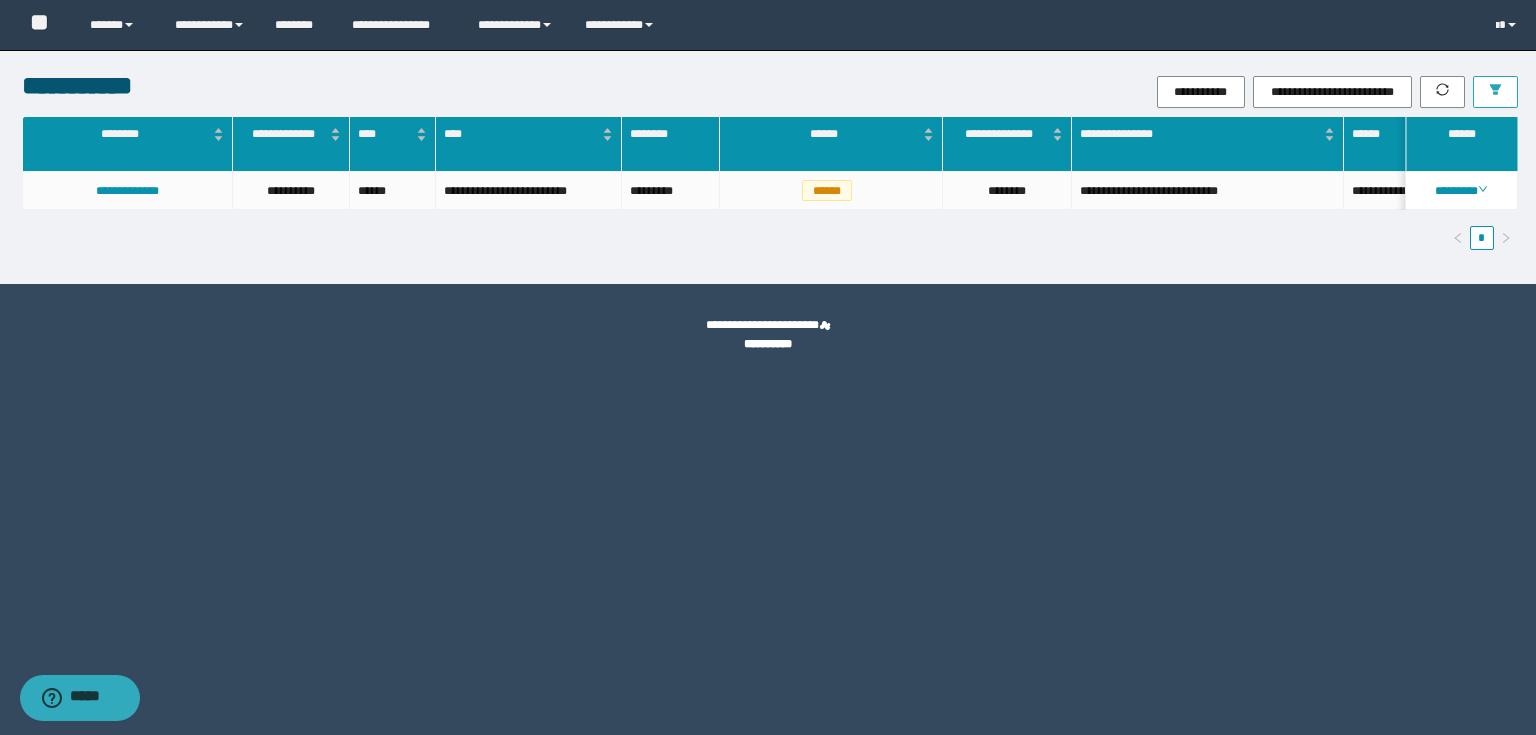 click at bounding box center [1495, 92] 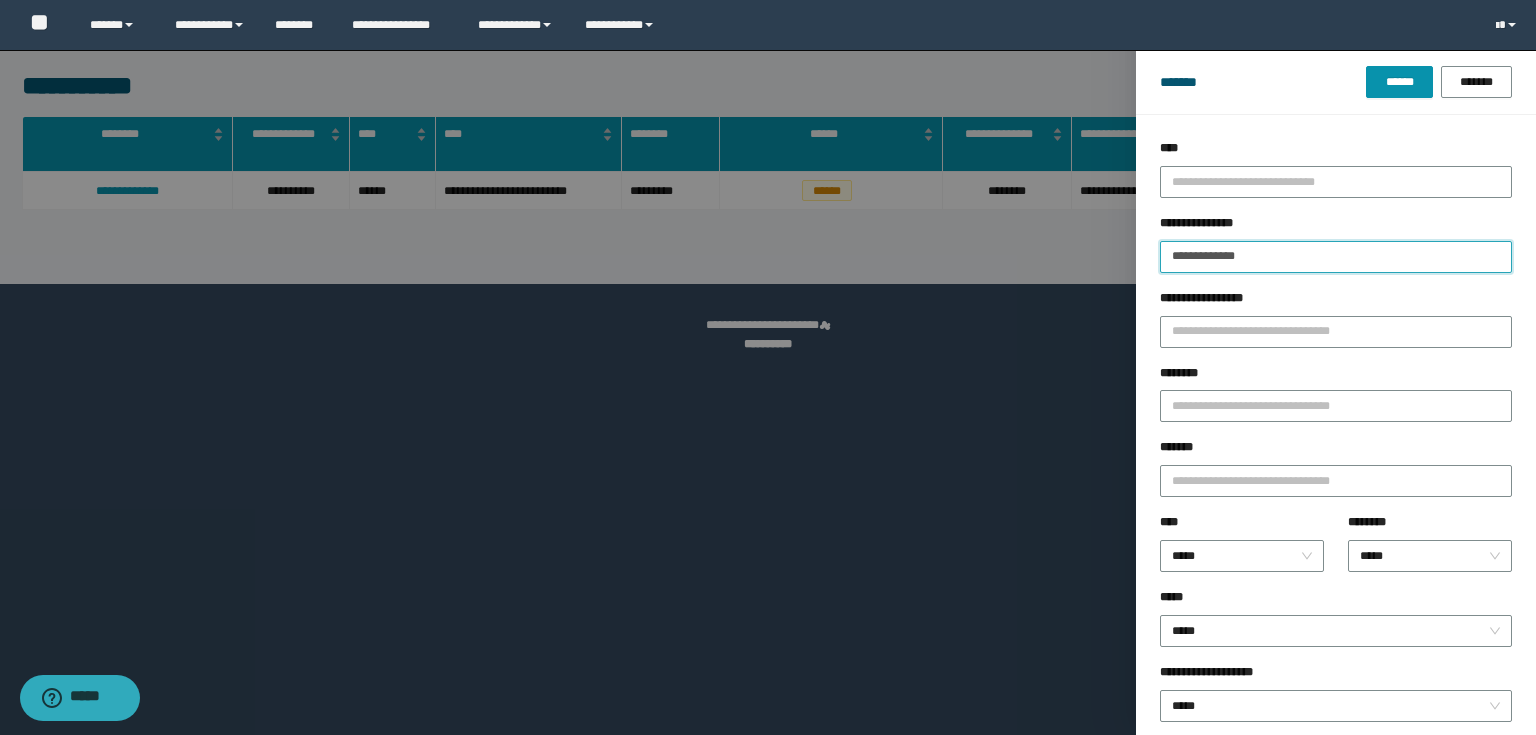 drag, startPoint x: 1330, startPoint y: 256, endPoint x: 260, endPoint y: 240, distance: 1070.1196 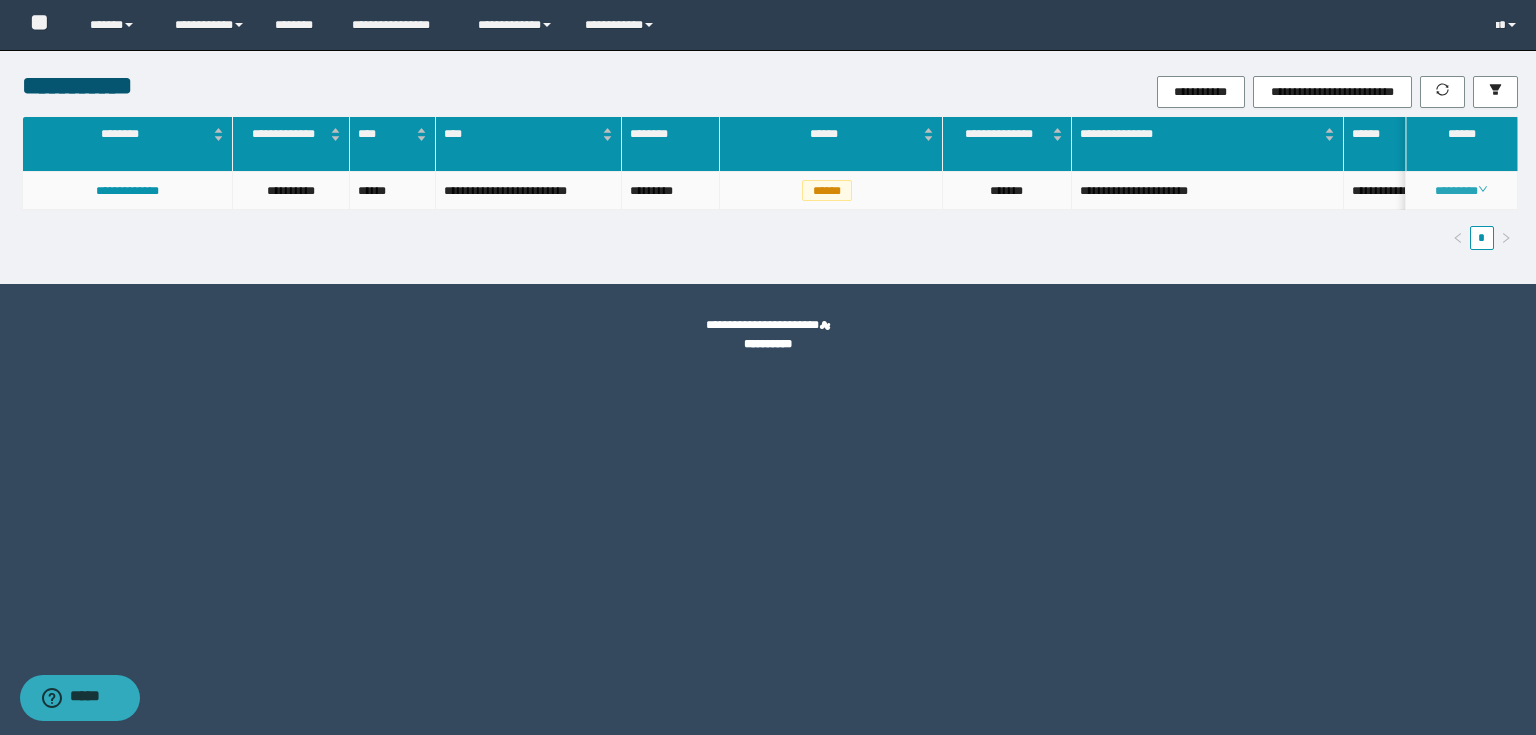 click on "********" at bounding box center (1461, 191) 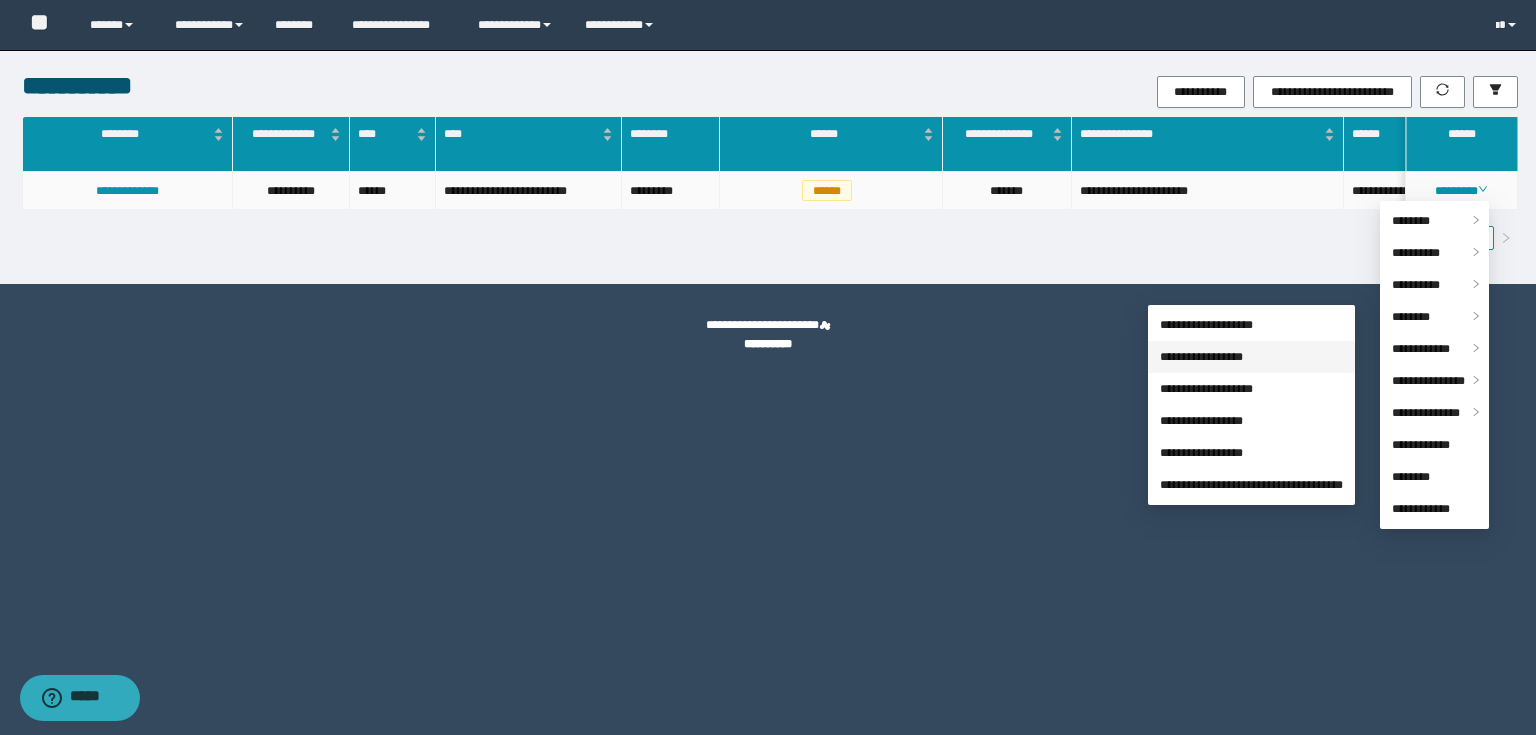 drag, startPoint x: 1415, startPoint y: 316, endPoint x: 1324, endPoint y: 340, distance: 94.11163 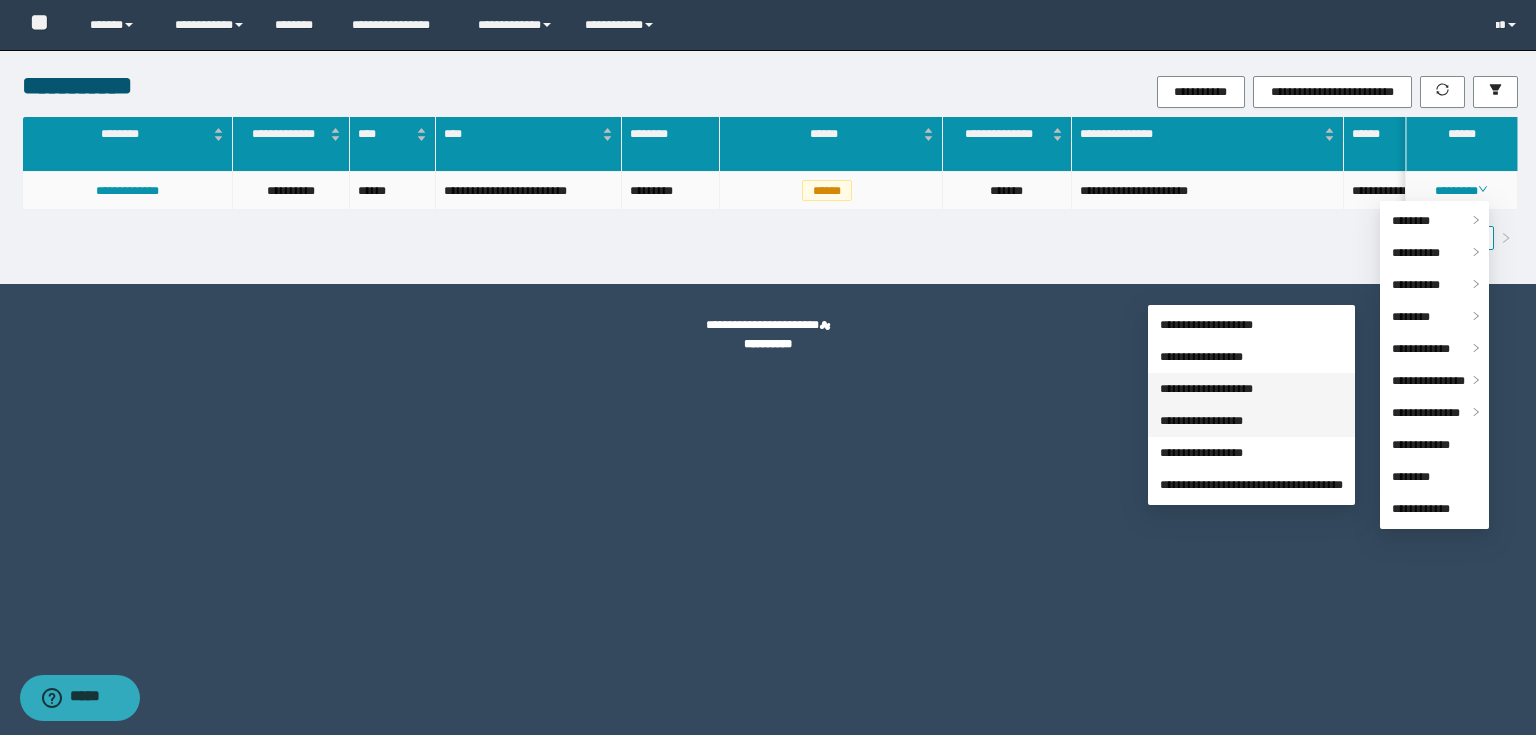 click on "**********" at bounding box center [1206, 389] 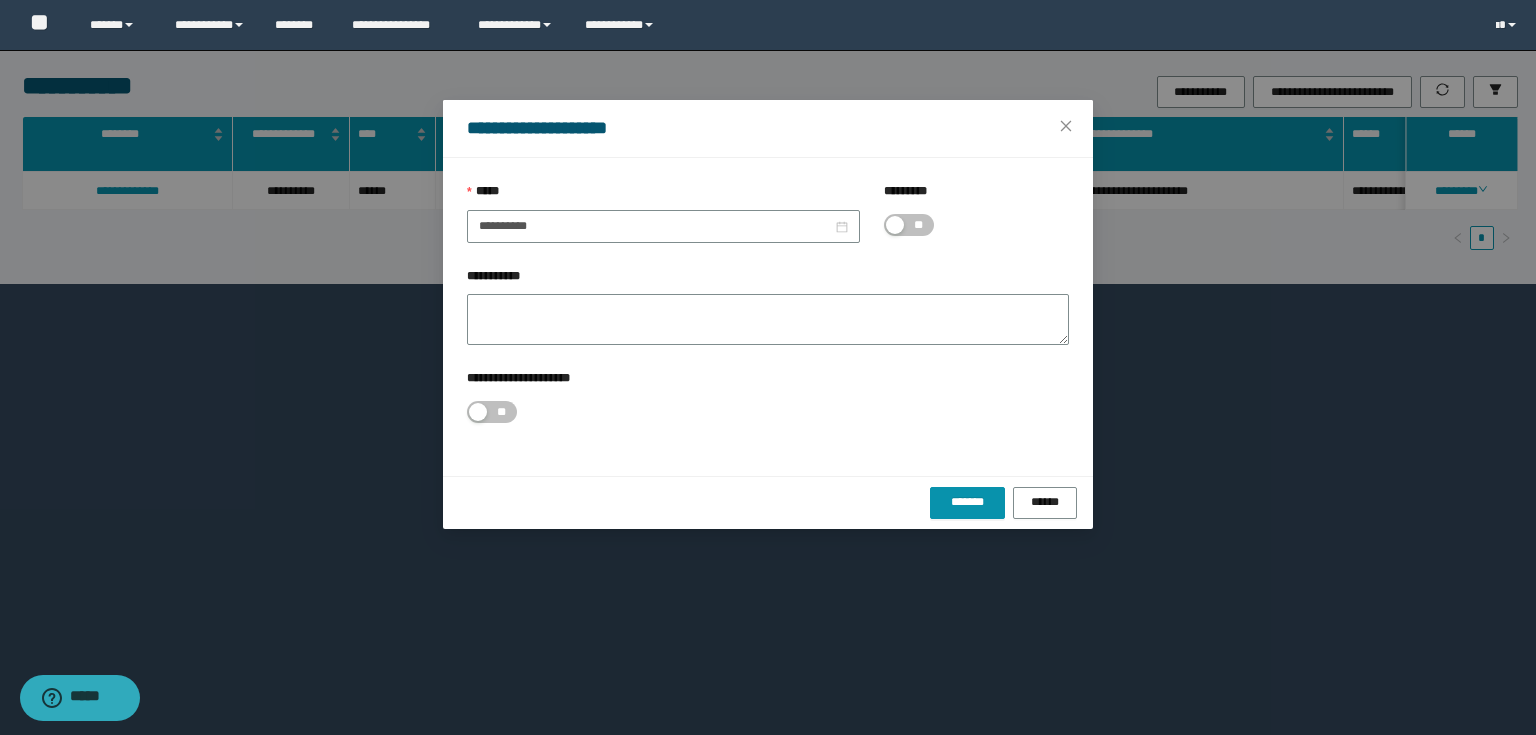 click on "**" at bounding box center (909, 225) 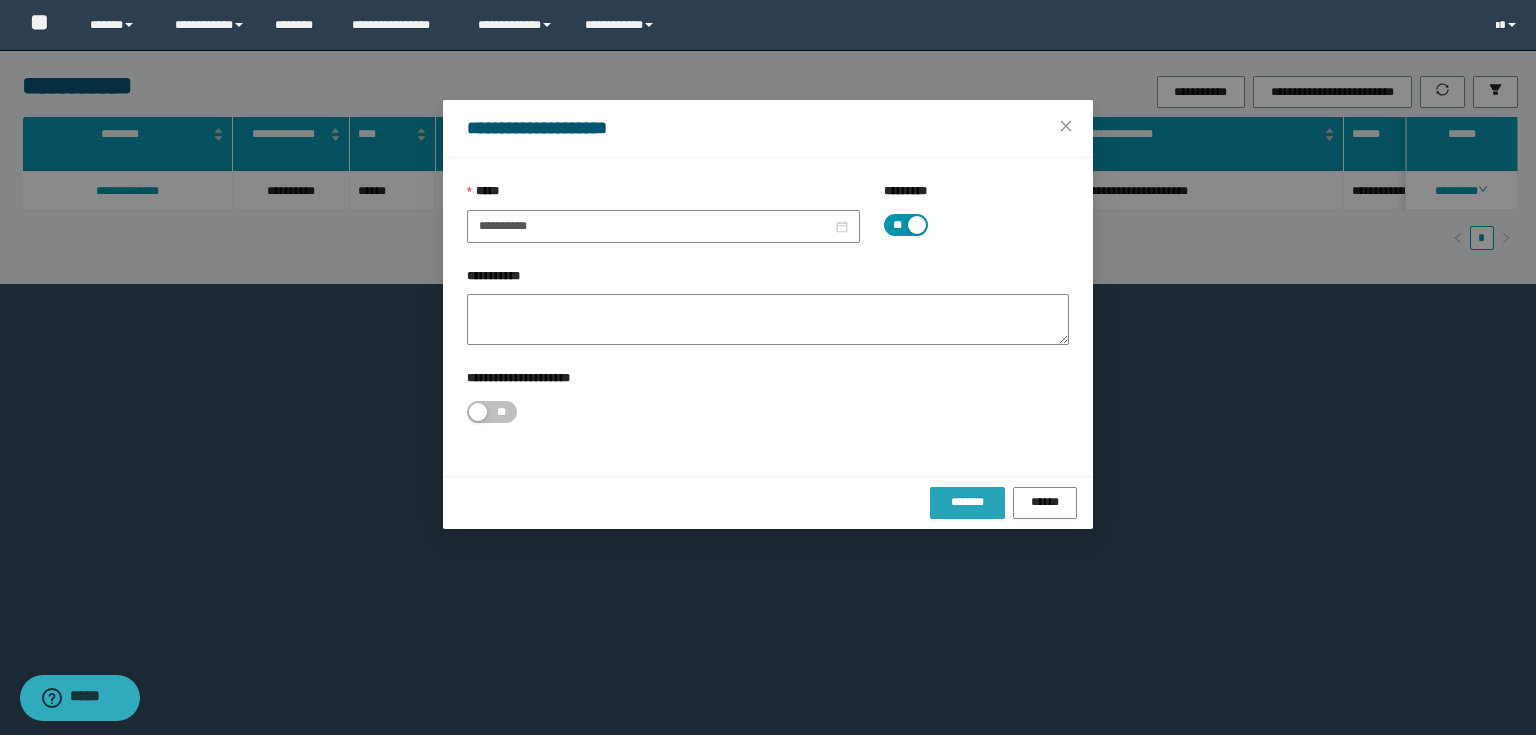 click on "*******" at bounding box center [967, 502] 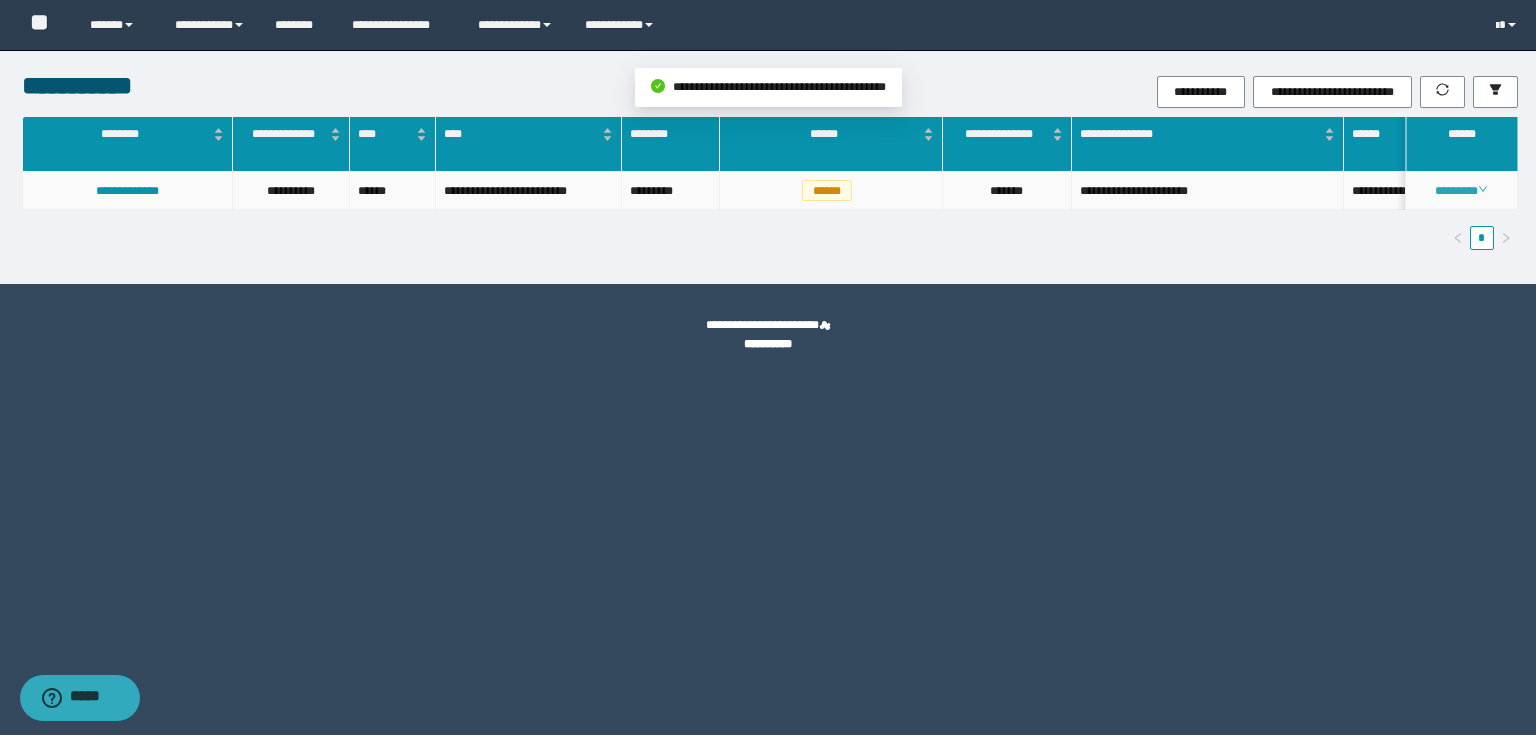 click on "********" at bounding box center [1461, 191] 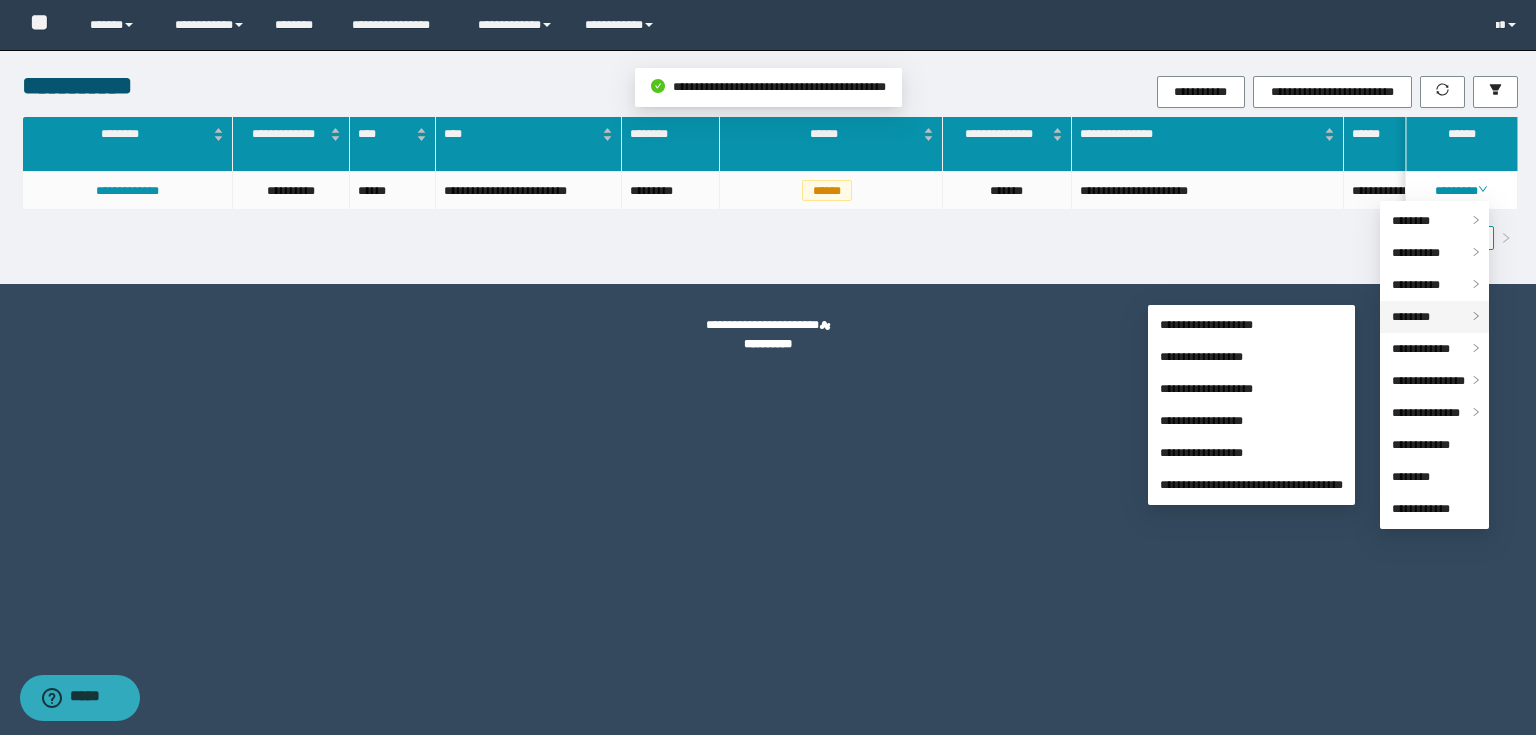click on "********" at bounding box center (1411, 317) 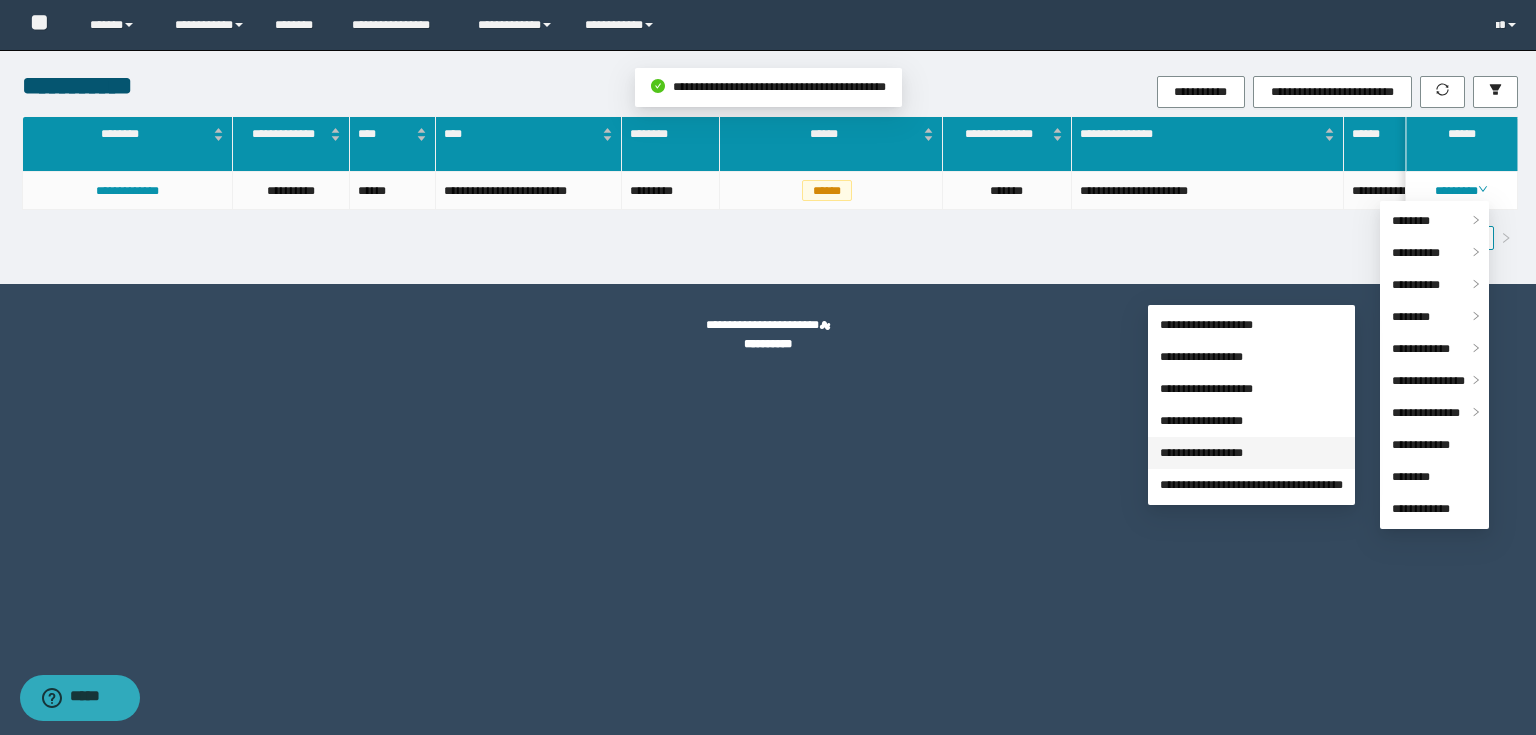 click on "**********" at bounding box center [1201, 453] 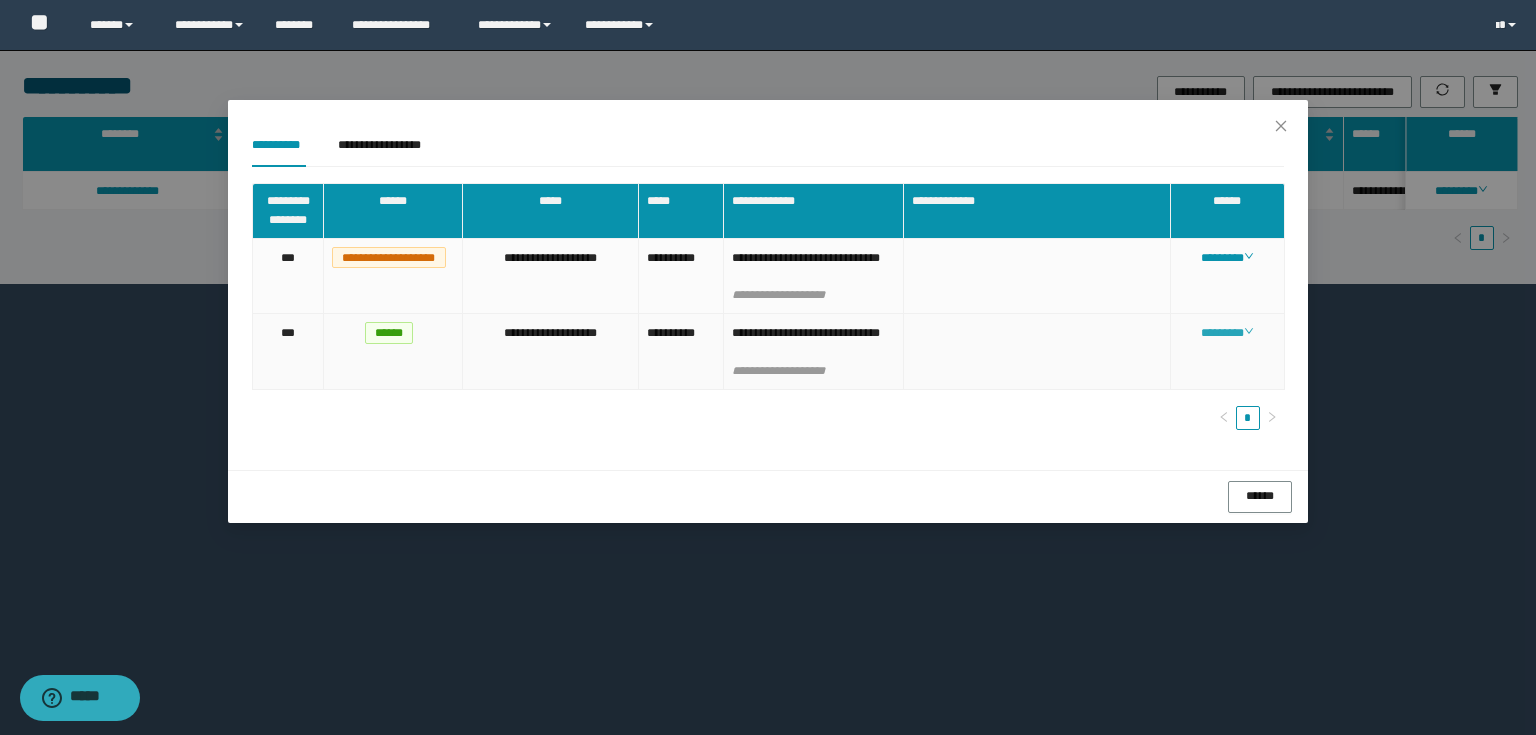 click on "********" at bounding box center [1227, 333] 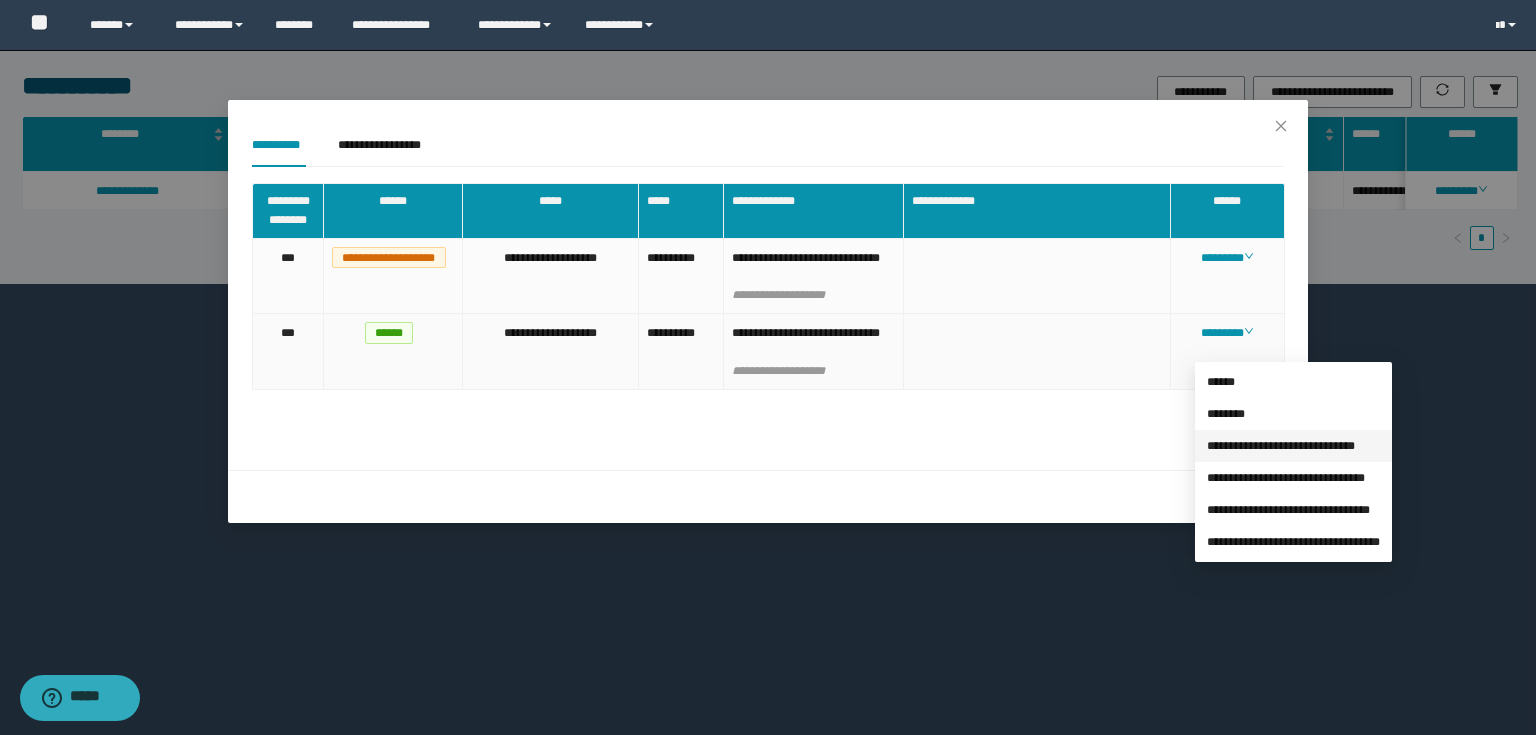 click on "**********" at bounding box center (1281, 446) 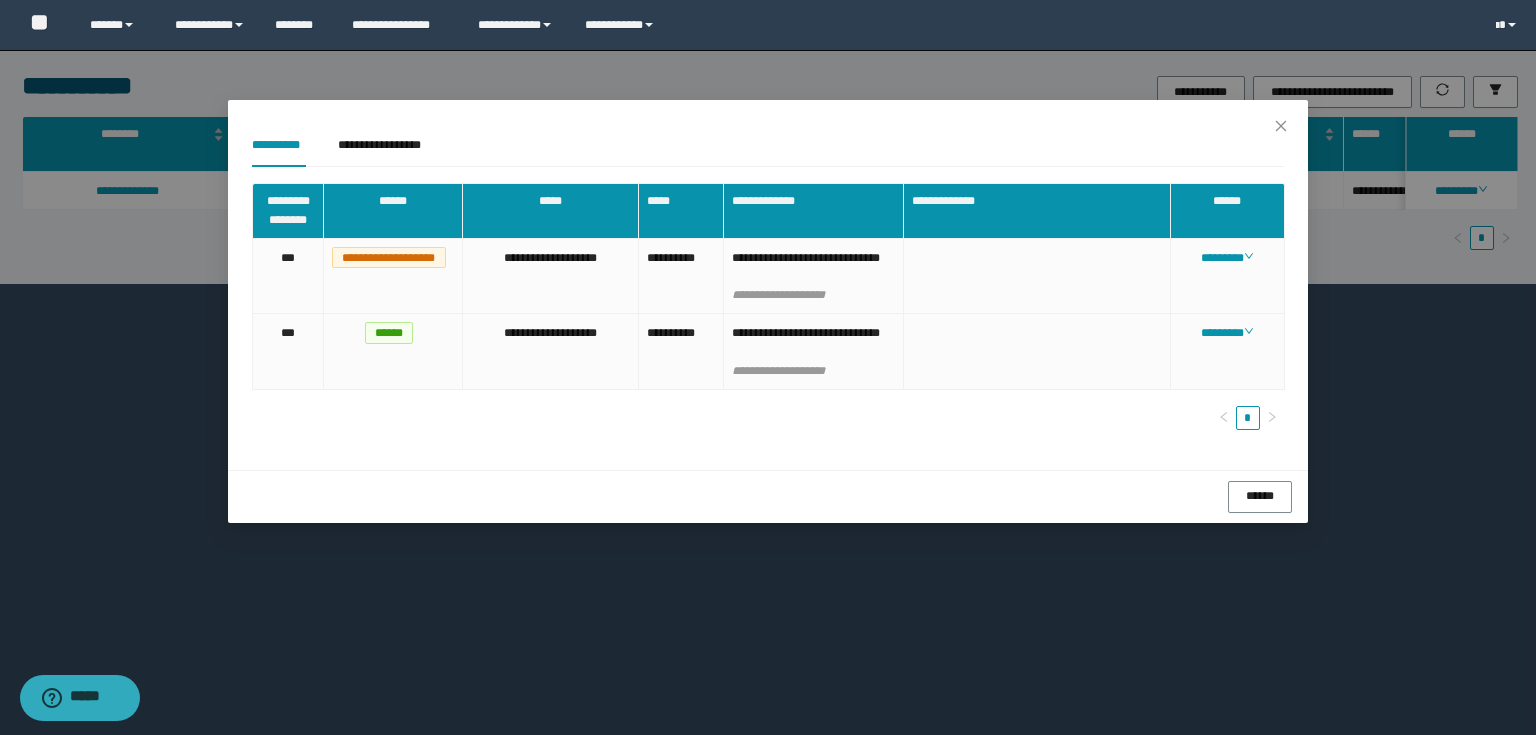 click on "**********" at bounding box center (768, 367) 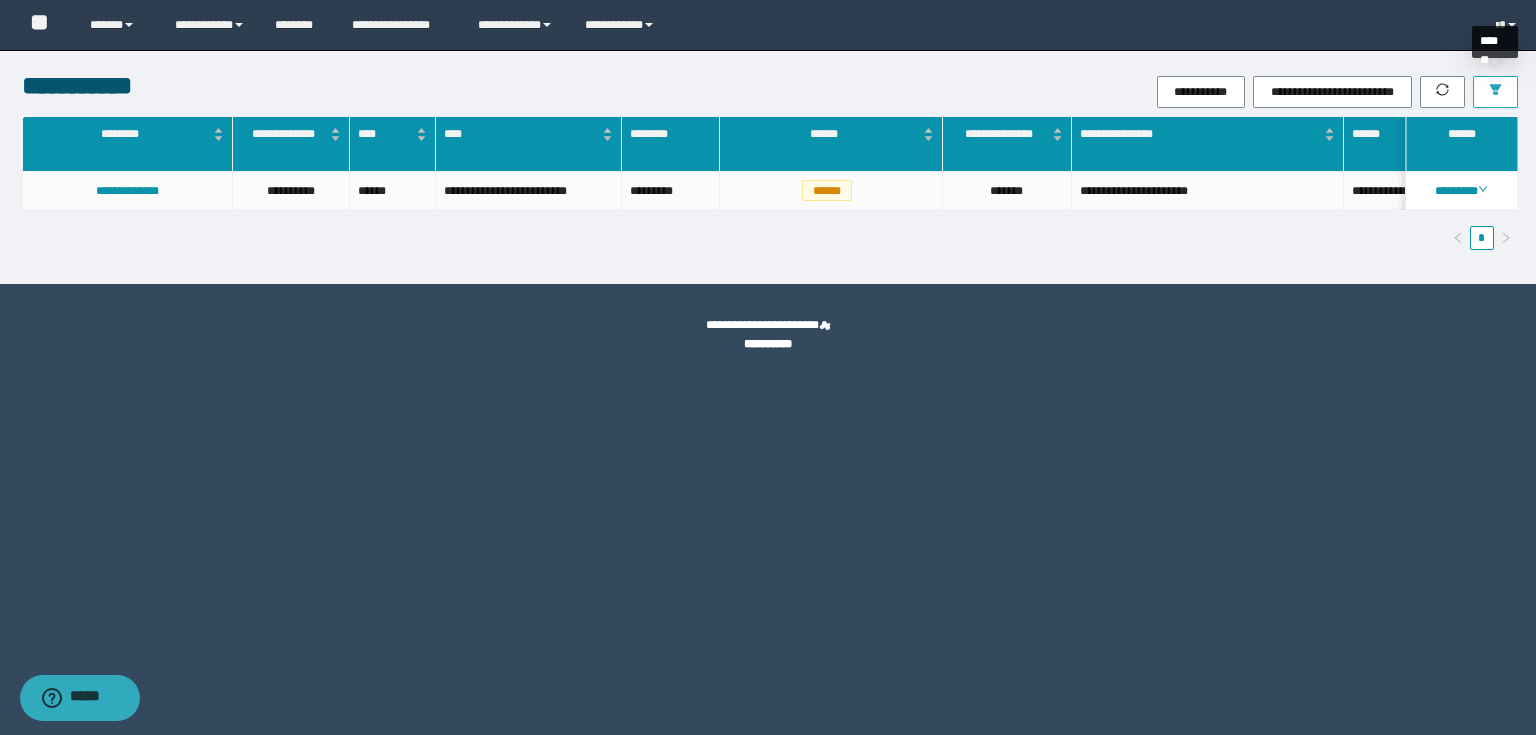 click at bounding box center [1495, 92] 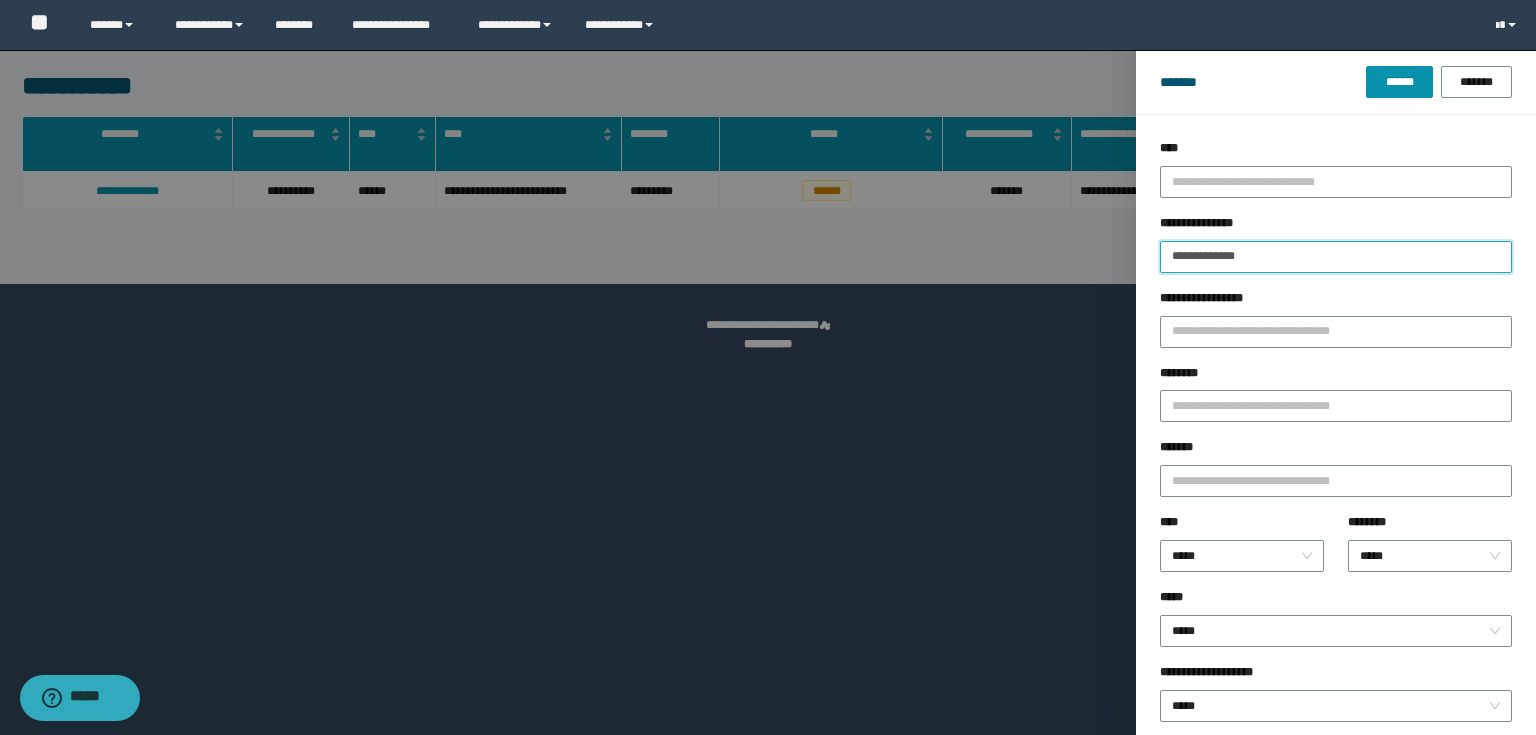 drag, startPoint x: 1356, startPoint y: 253, endPoint x: 506, endPoint y: 284, distance: 850.5651 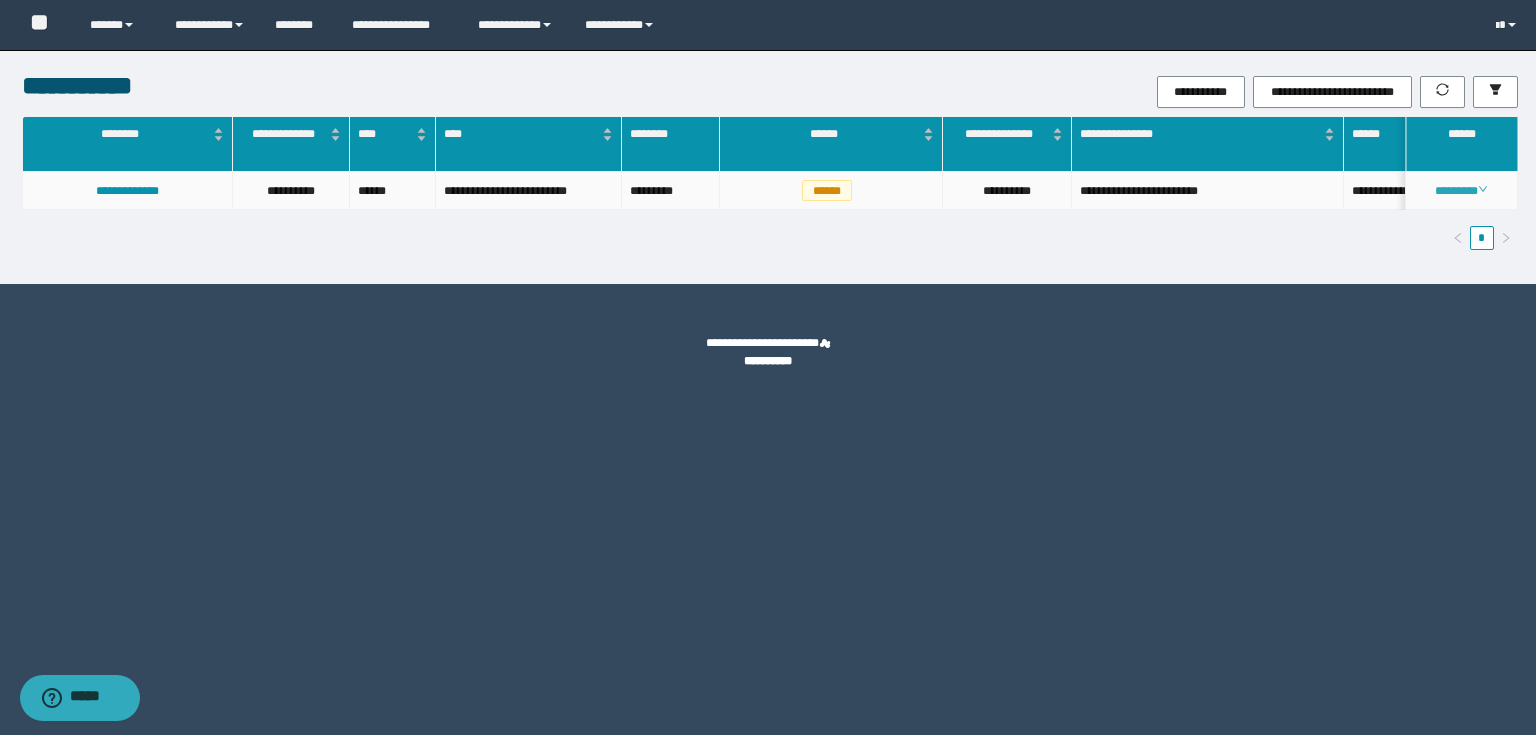 click on "********" at bounding box center (1461, 191) 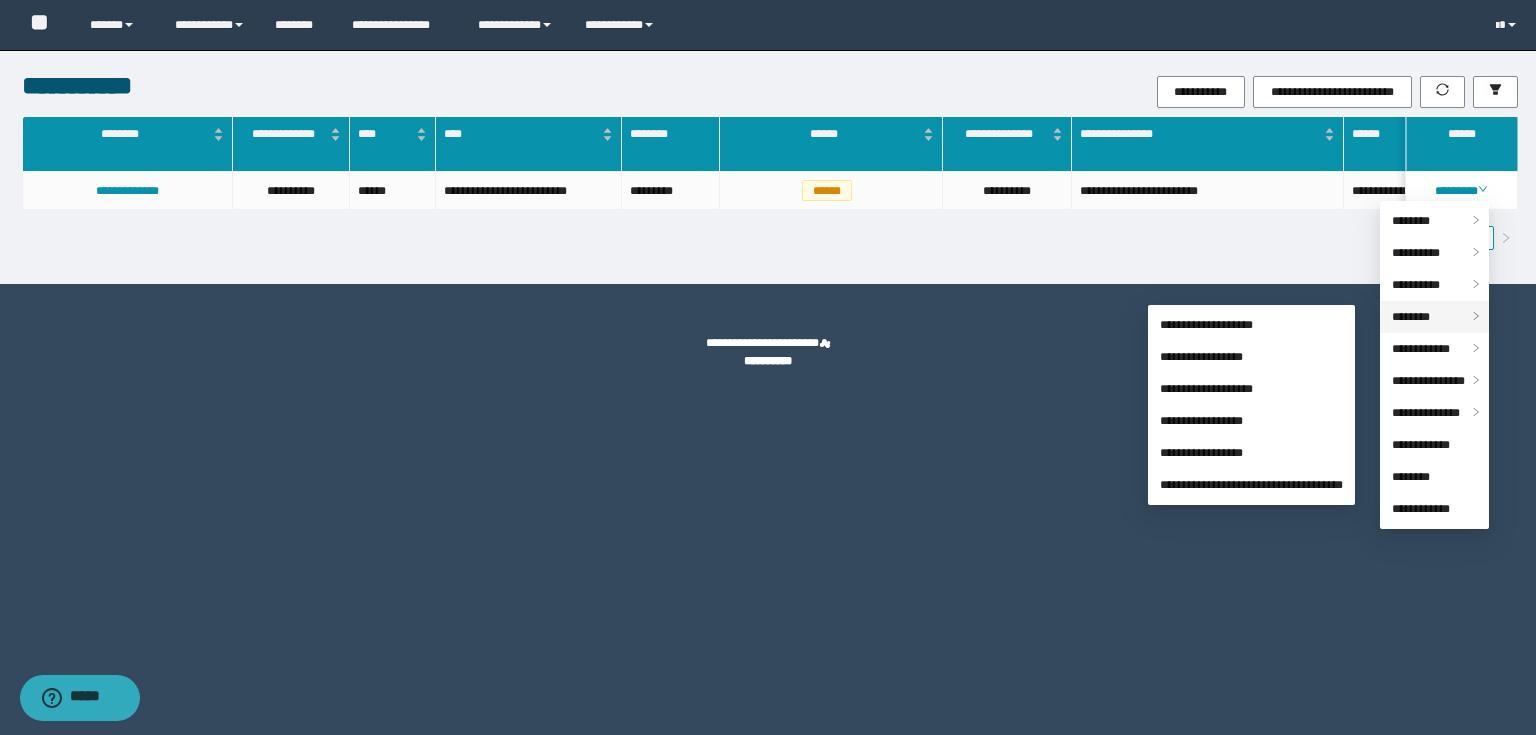 click on "********" at bounding box center (1411, 317) 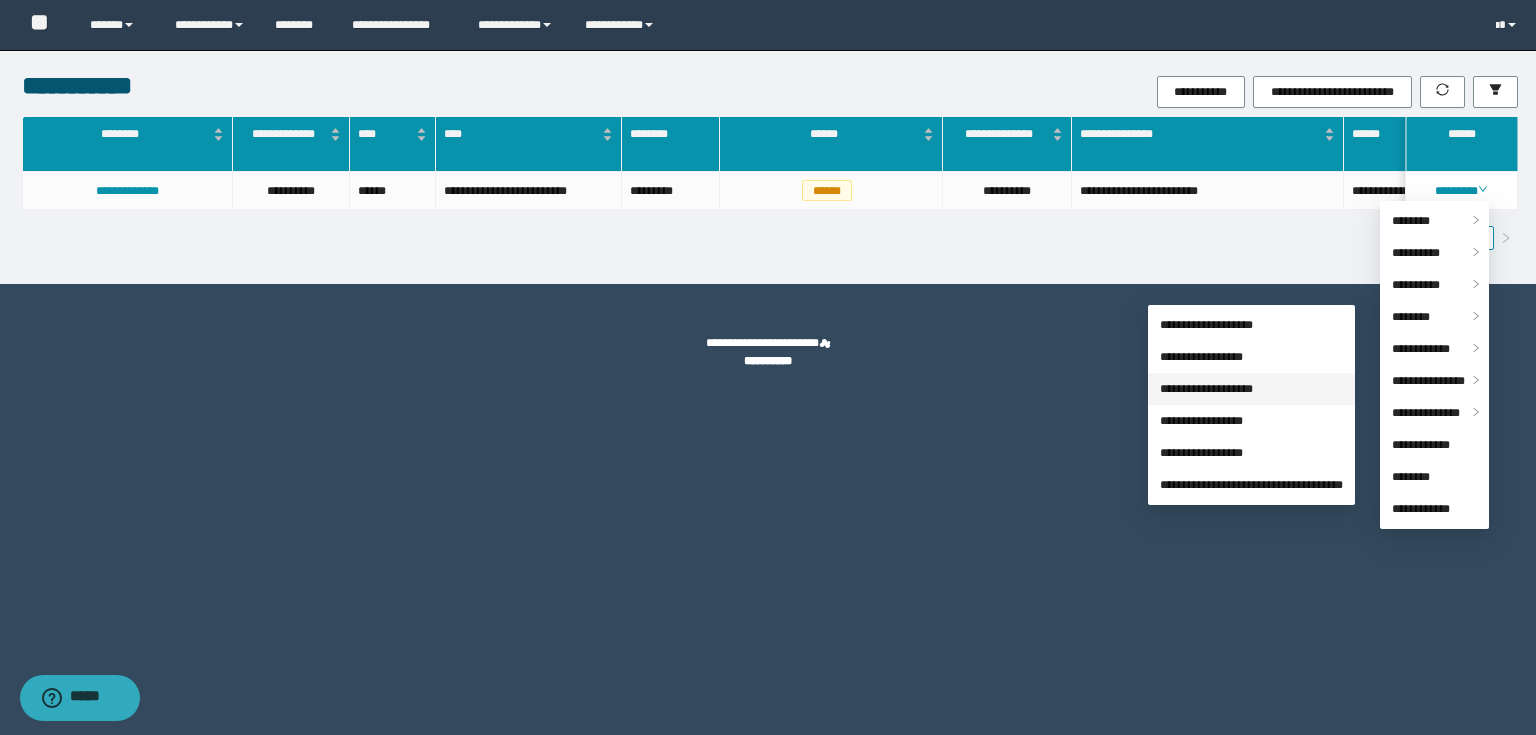click on "**********" at bounding box center [1206, 389] 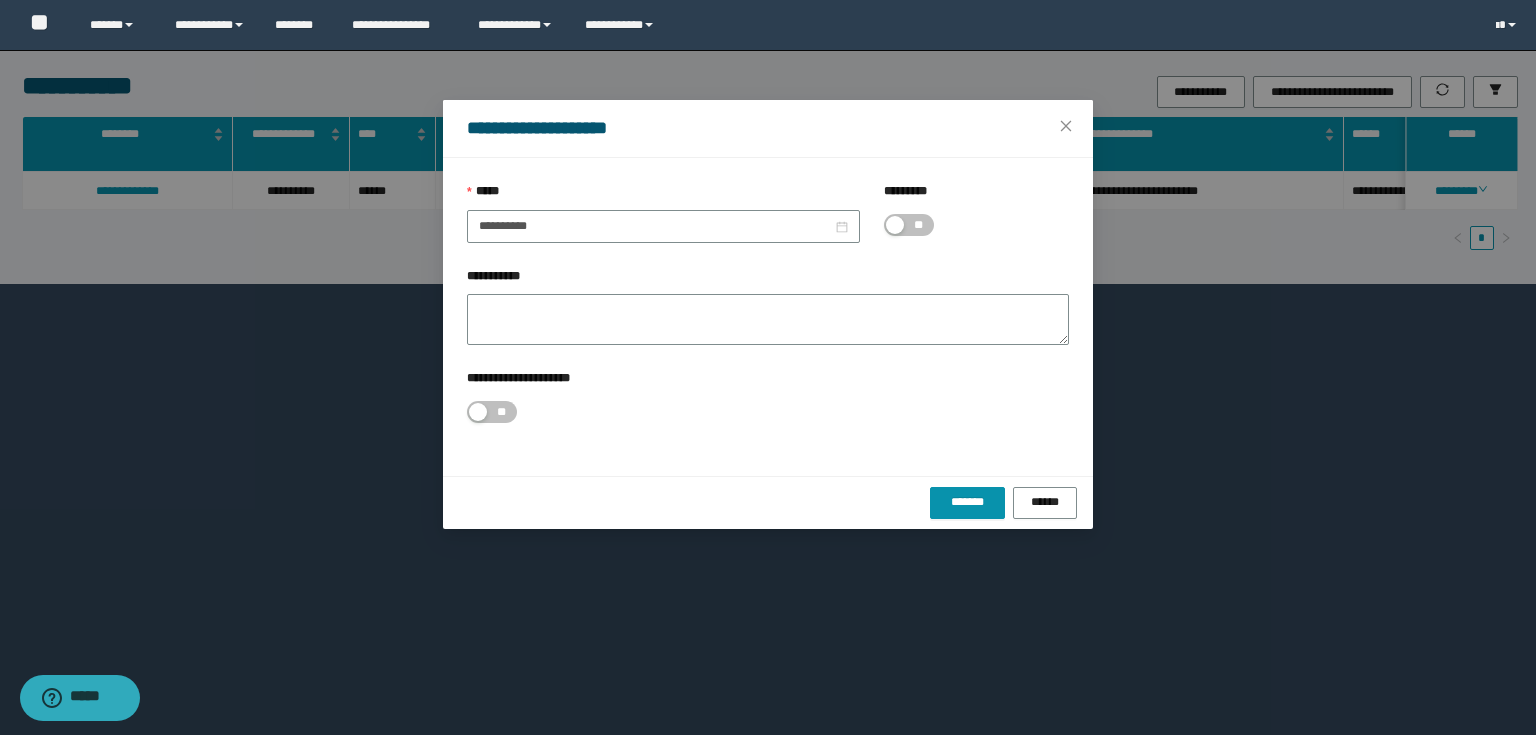 click on "**" at bounding box center [918, 225] 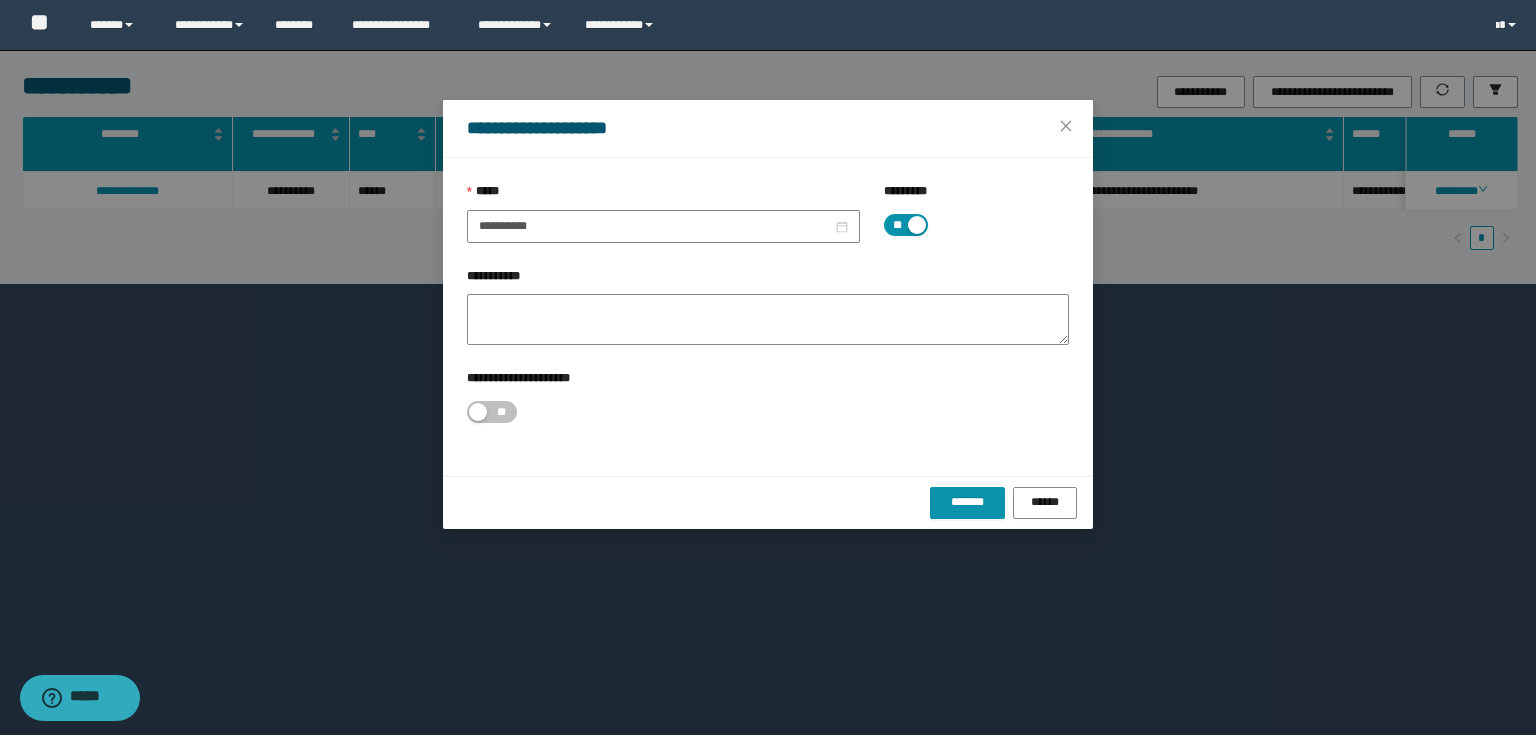 click on "******* ******" at bounding box center [768, 502] 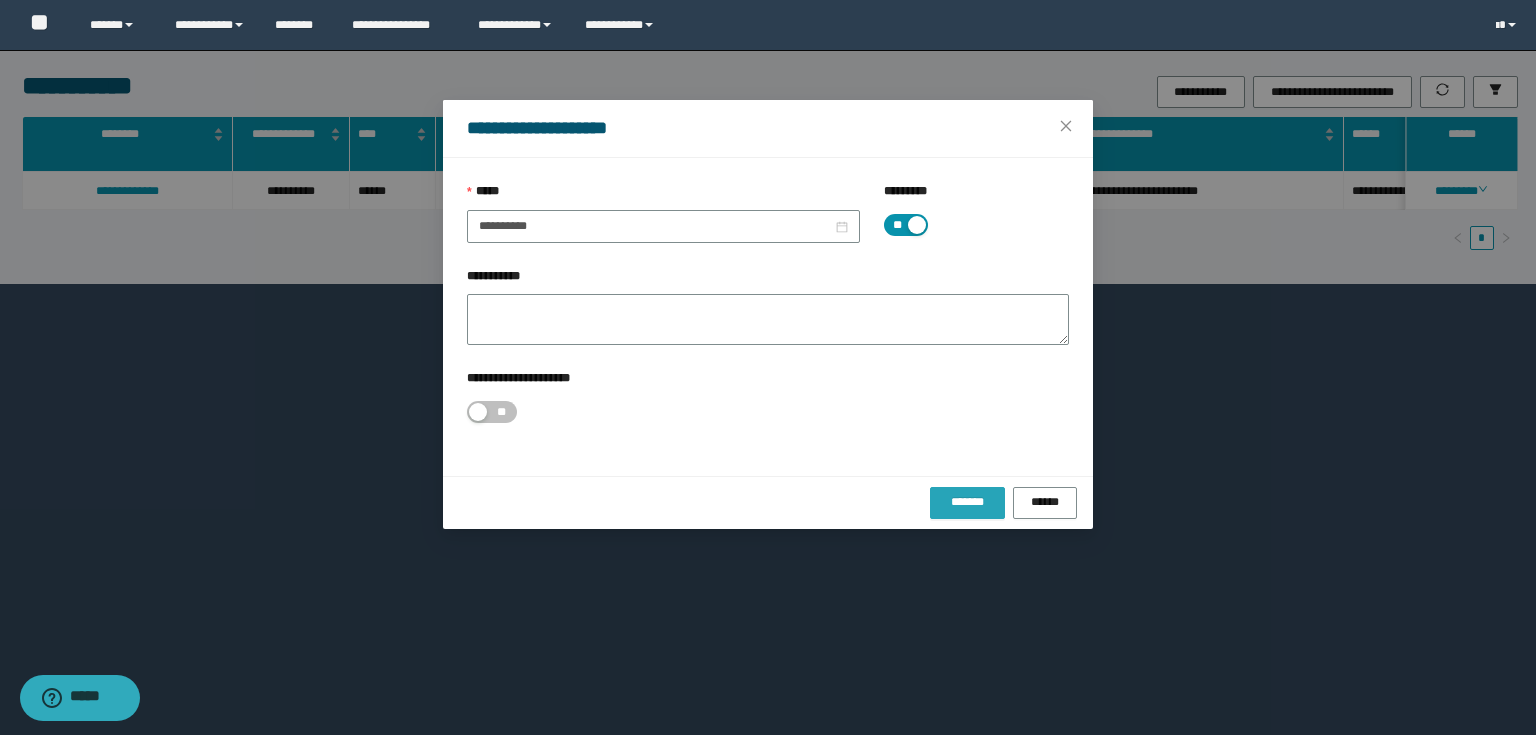 drag, startPoint x: 966, startPoint y: 500, endPoint x: 956, endPoint y: 501, distance: 10.049875 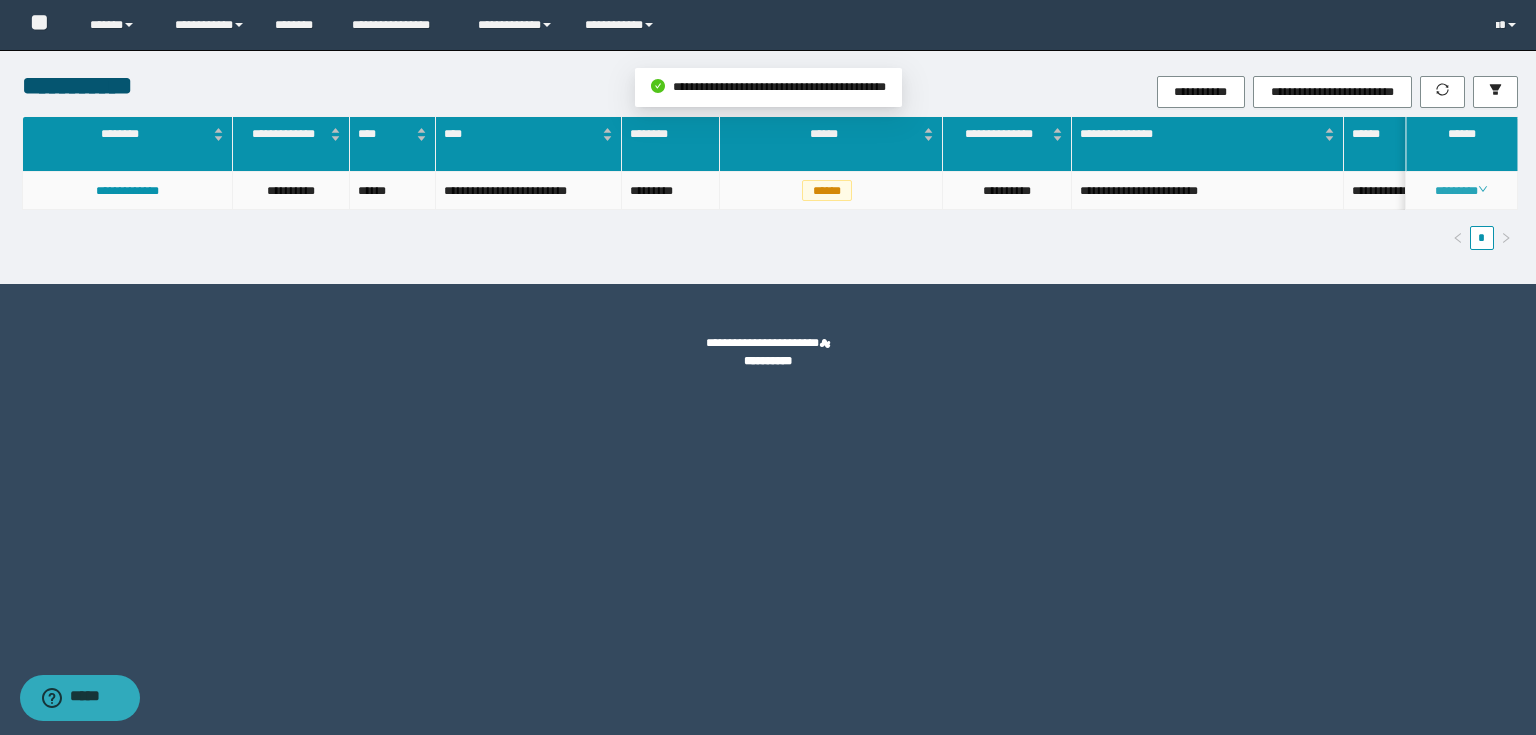 click on "********" at bounding box center (1461, 191) 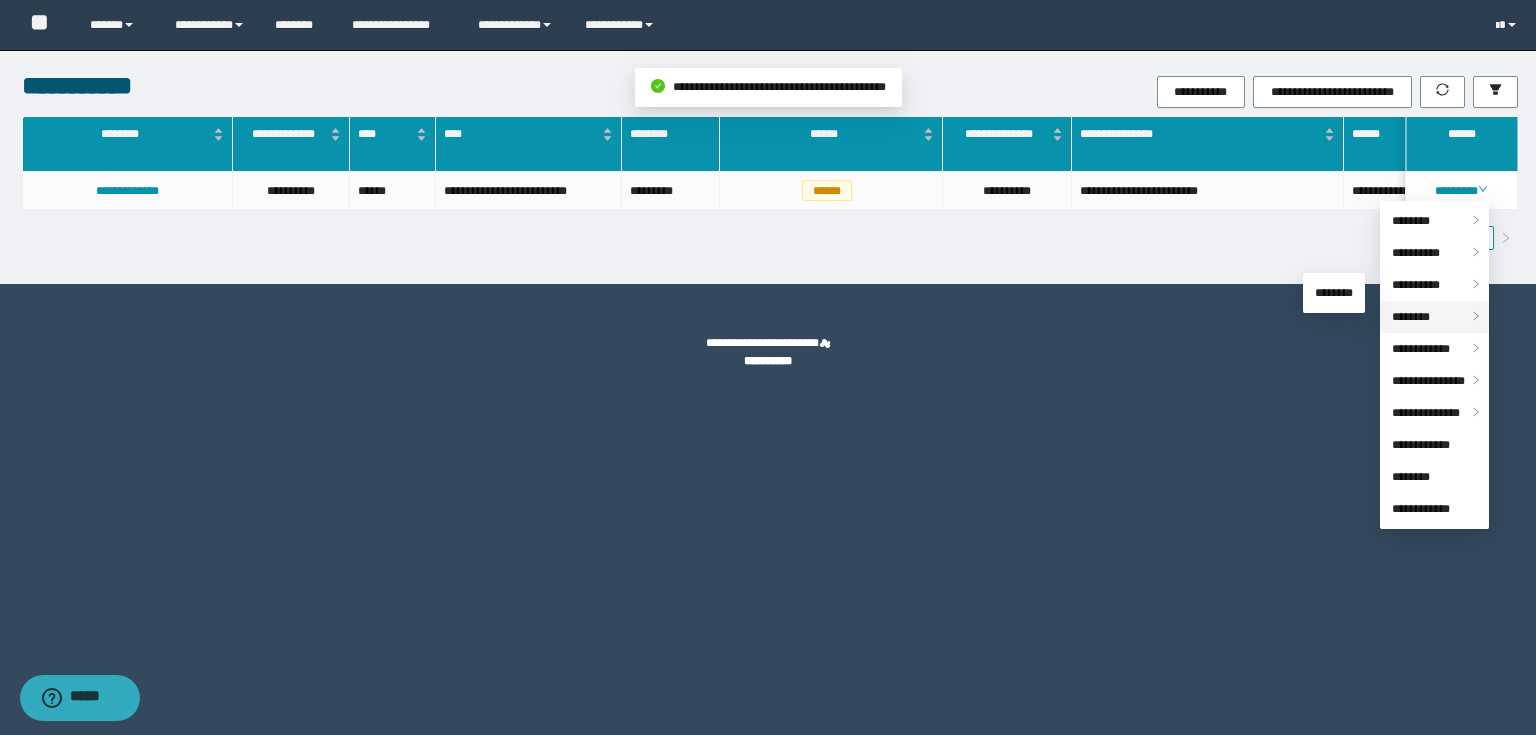click on "********" at bounding box center [1411, 317] 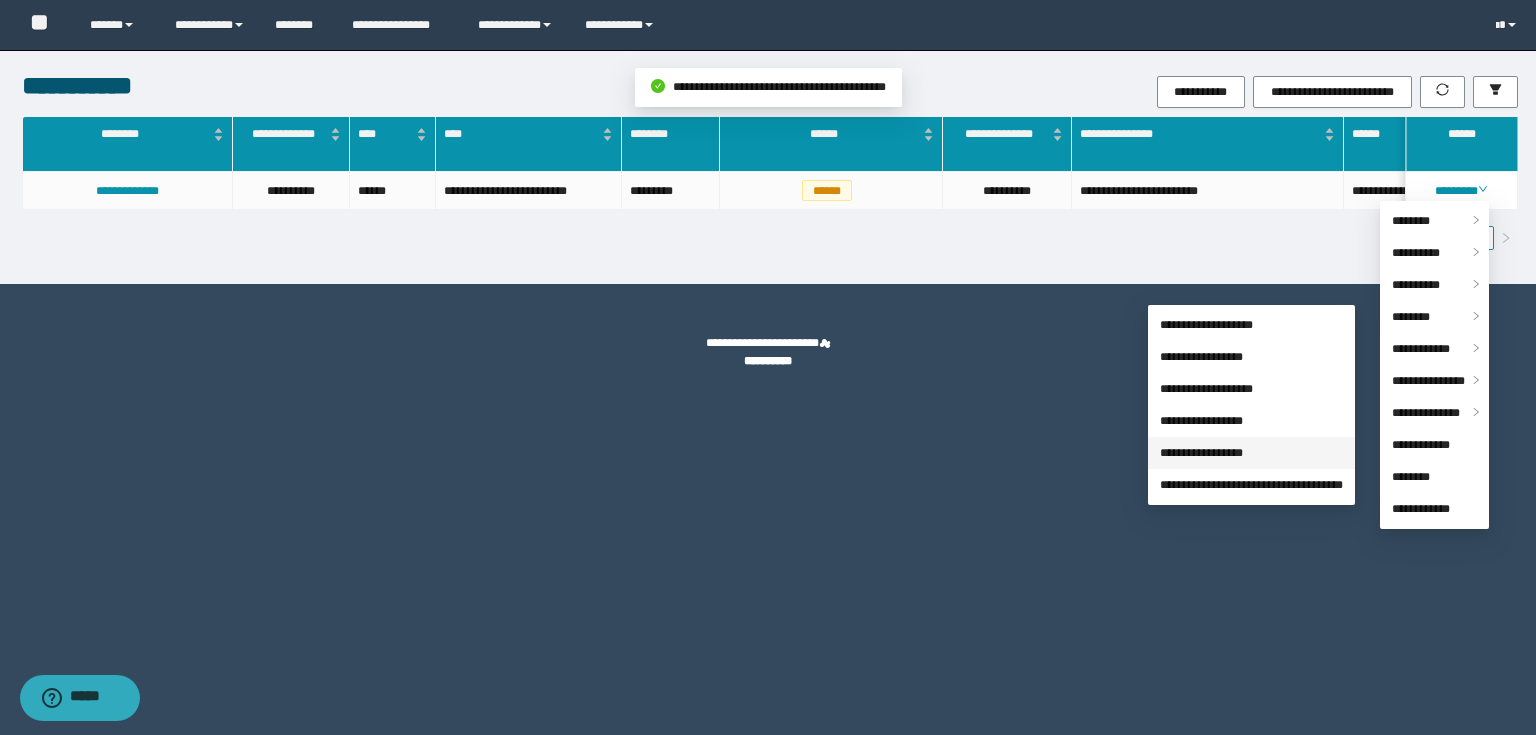 click on "**********" at bounding box center [1201, 453] 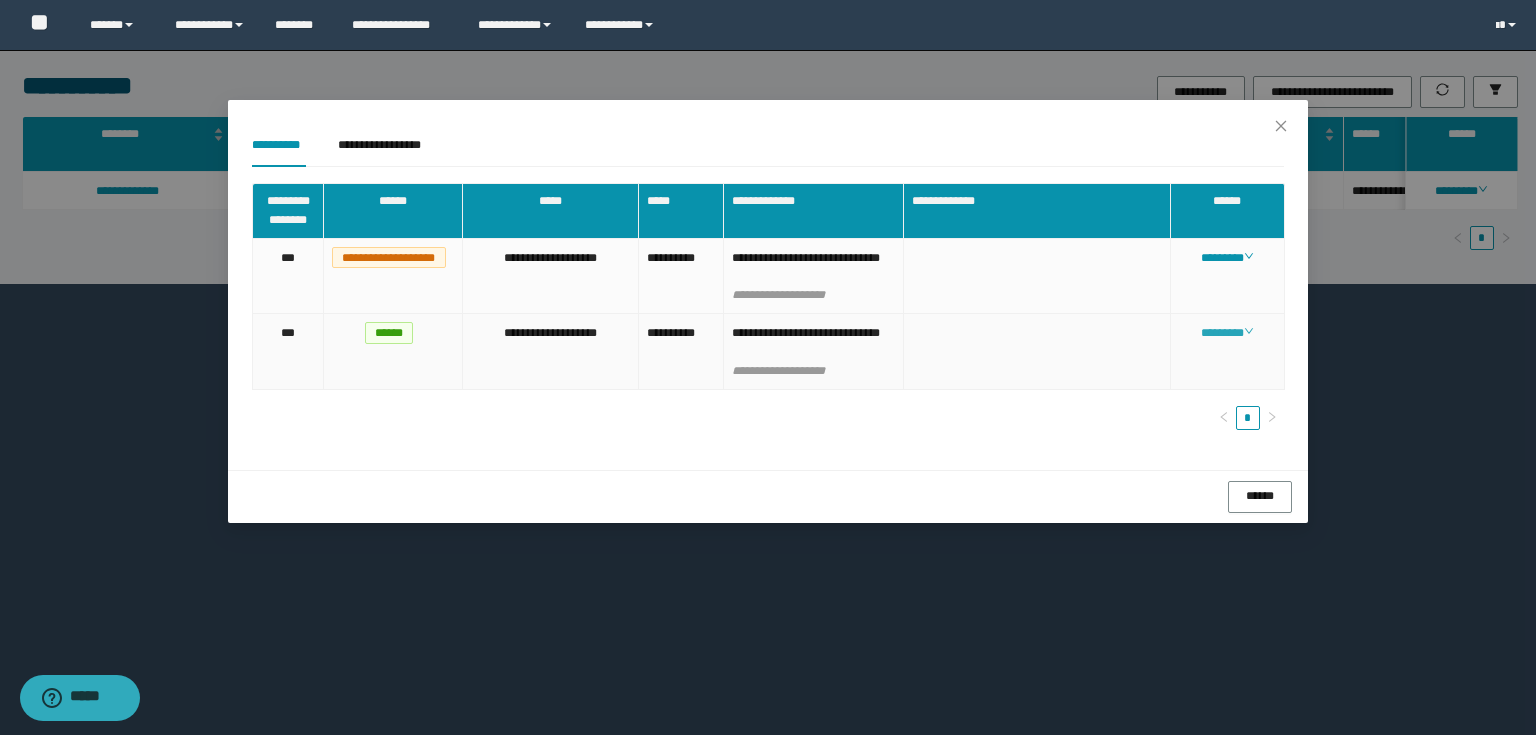 click on "********" at bounding box center (1227, 333) 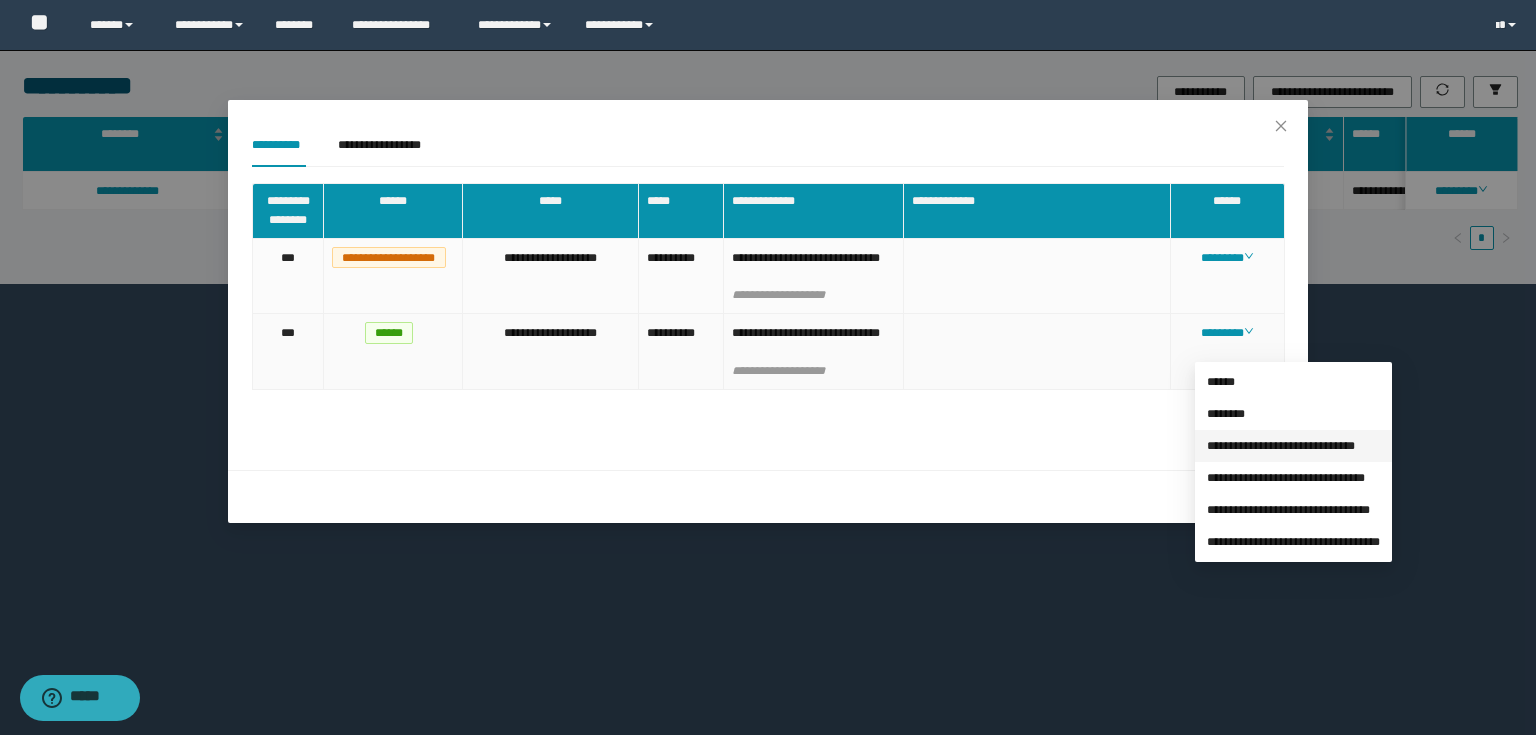 click on "**********" at bounding box center (1281, 446) 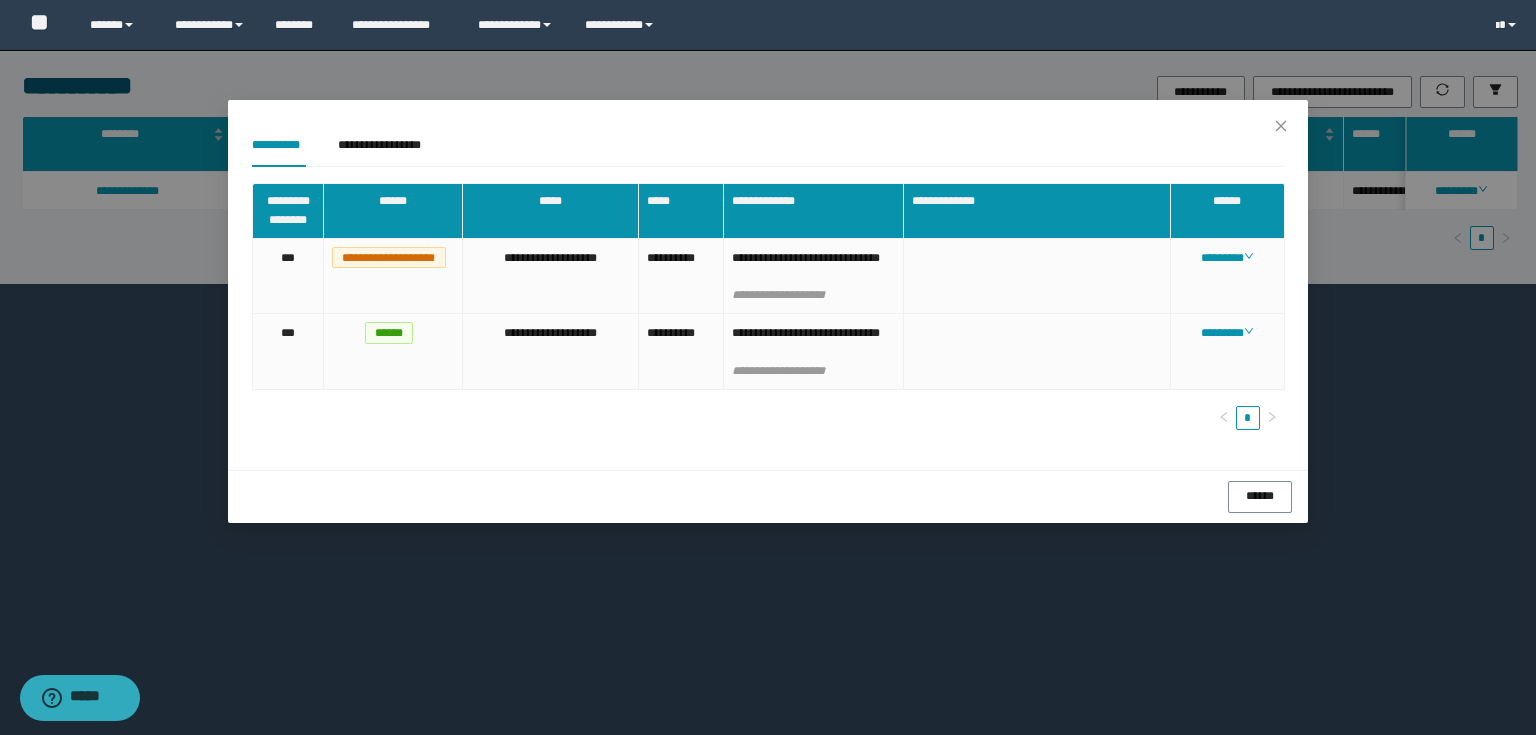 click on "**********" at bounding box center [768, 367] 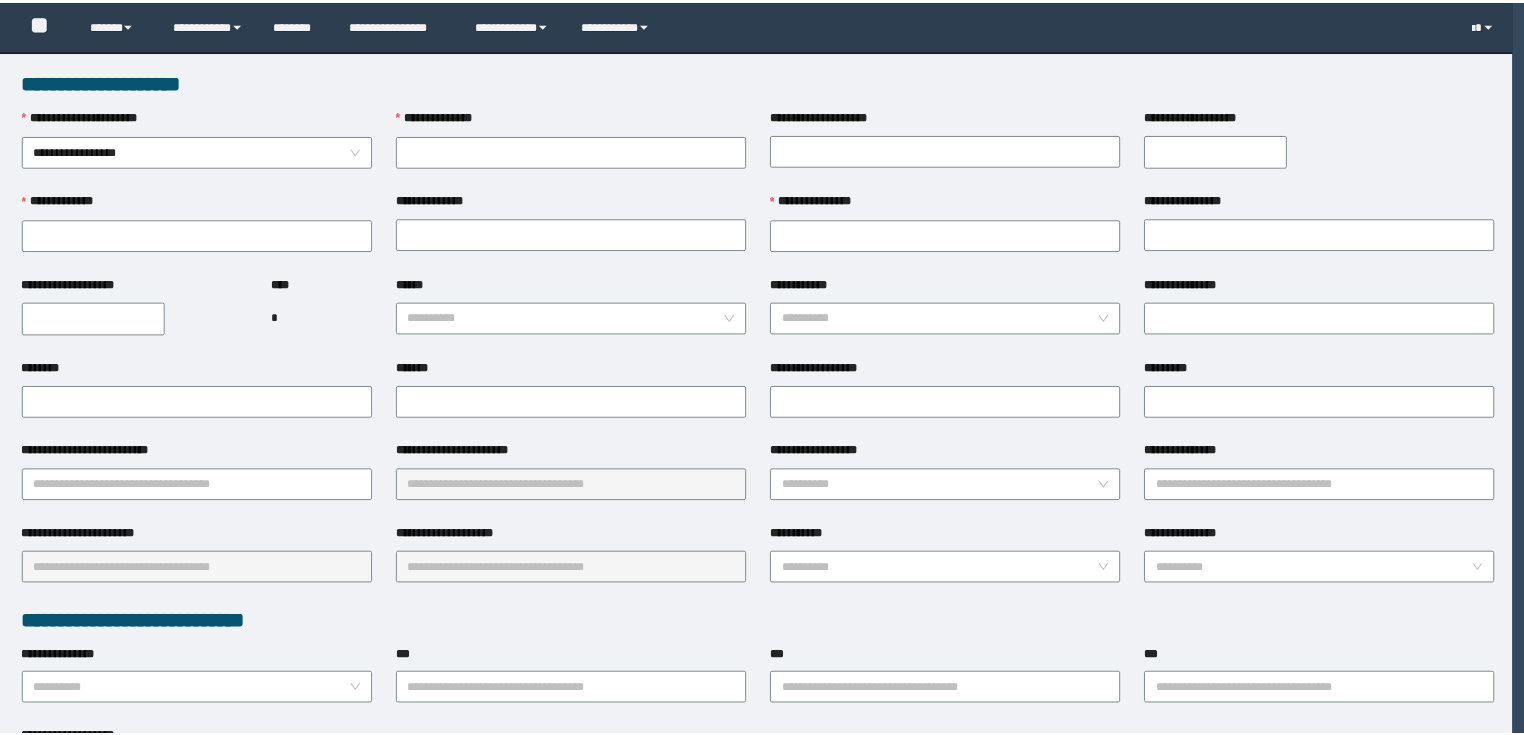 scroll, scrollTop: 0, scrollLeft: 0, axis: both 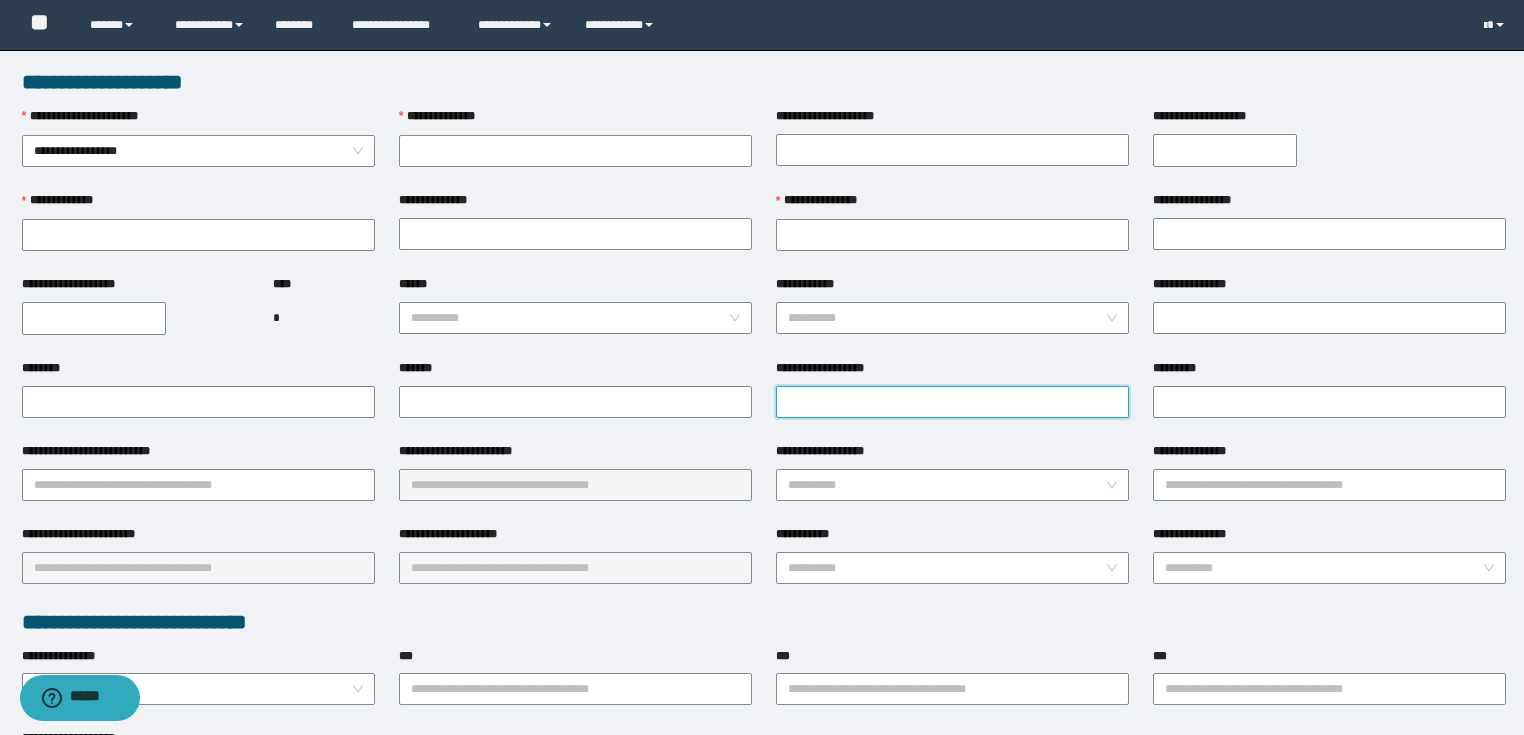 click on "**********" at bounding box center [952, 402] 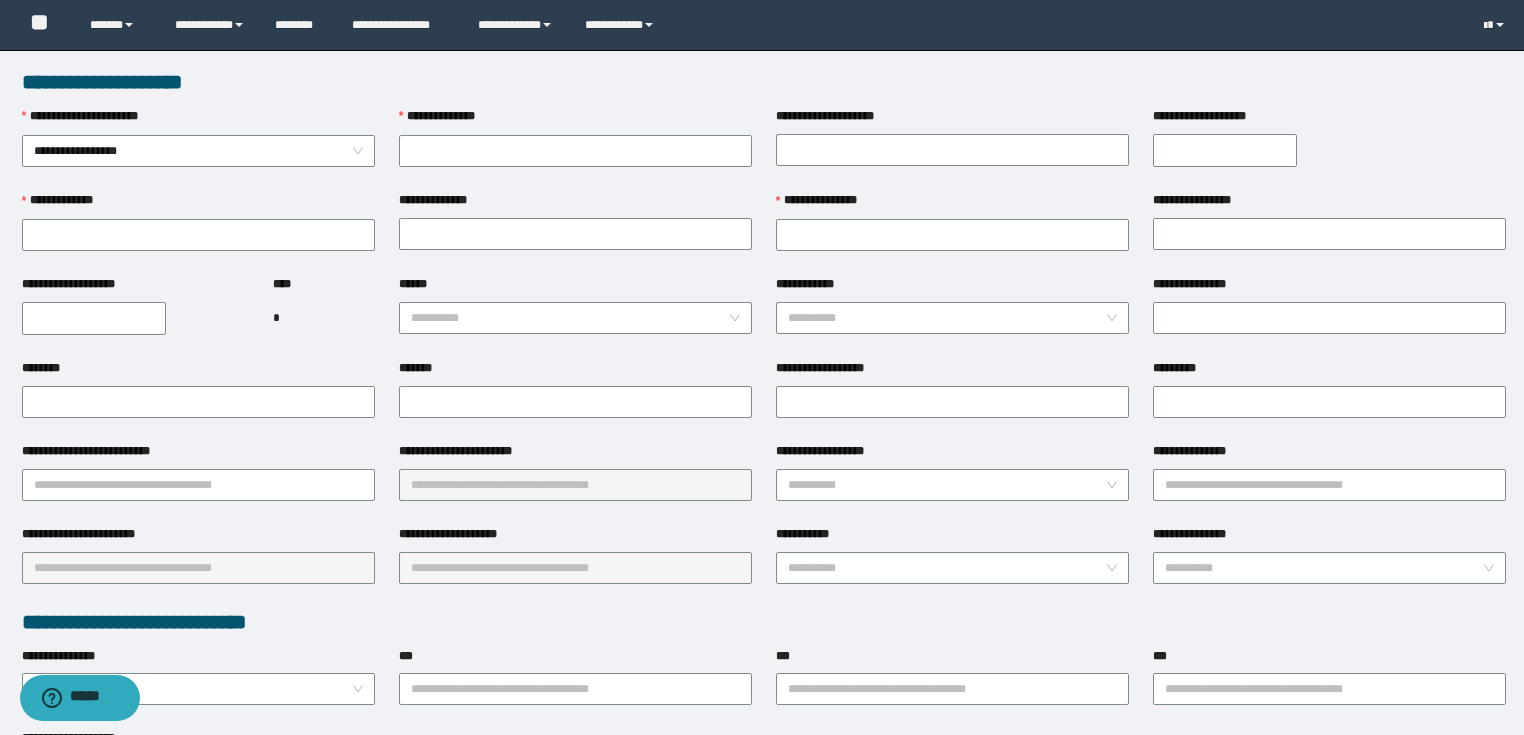 click on "**********" at bounding box center (952, 288) 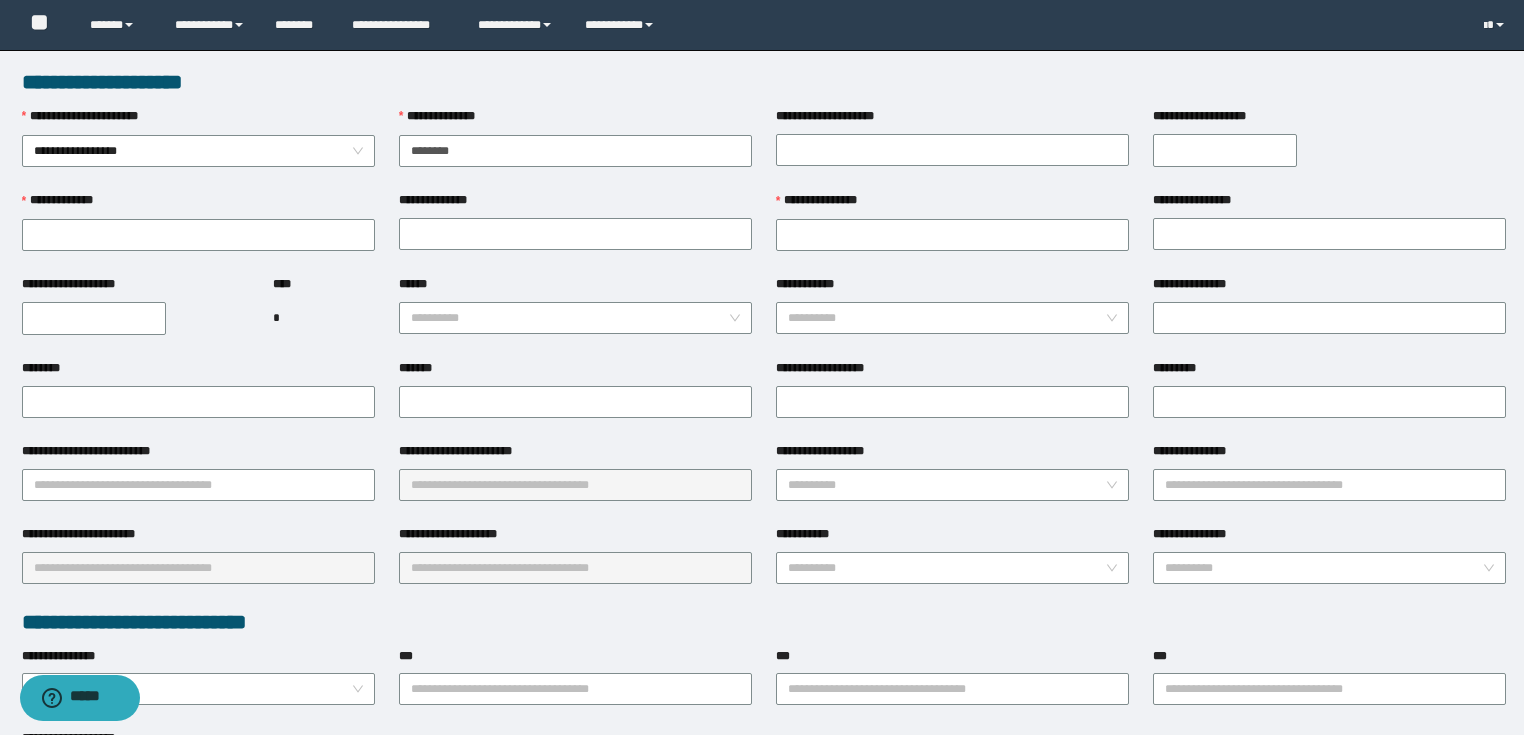 type on "**********" 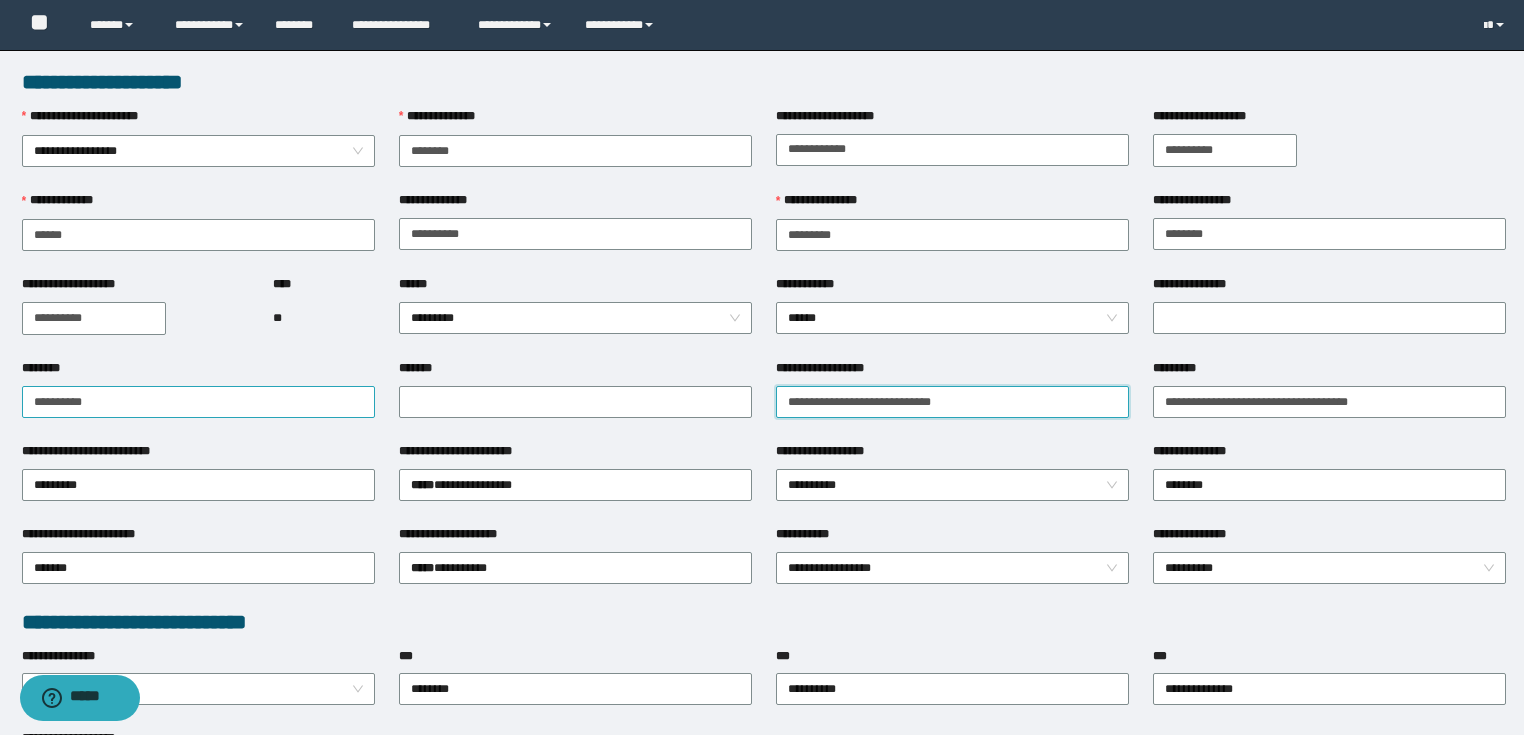 drag, startPoint x: 1032, startPoint y: 400, endPoint x: 144, endPoint y: 401, distance: 888.00055 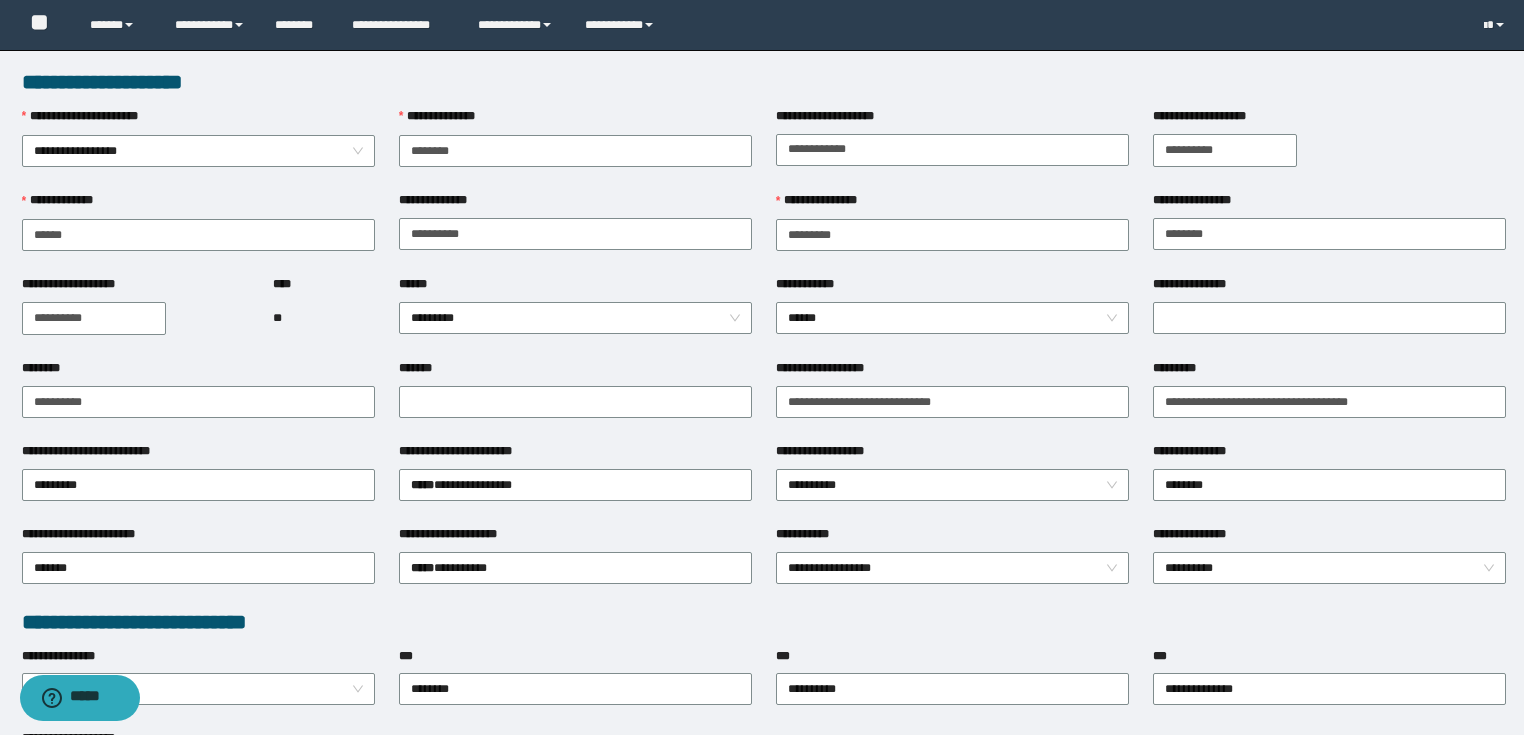 click on "**********" at bounding box center (575, 121) 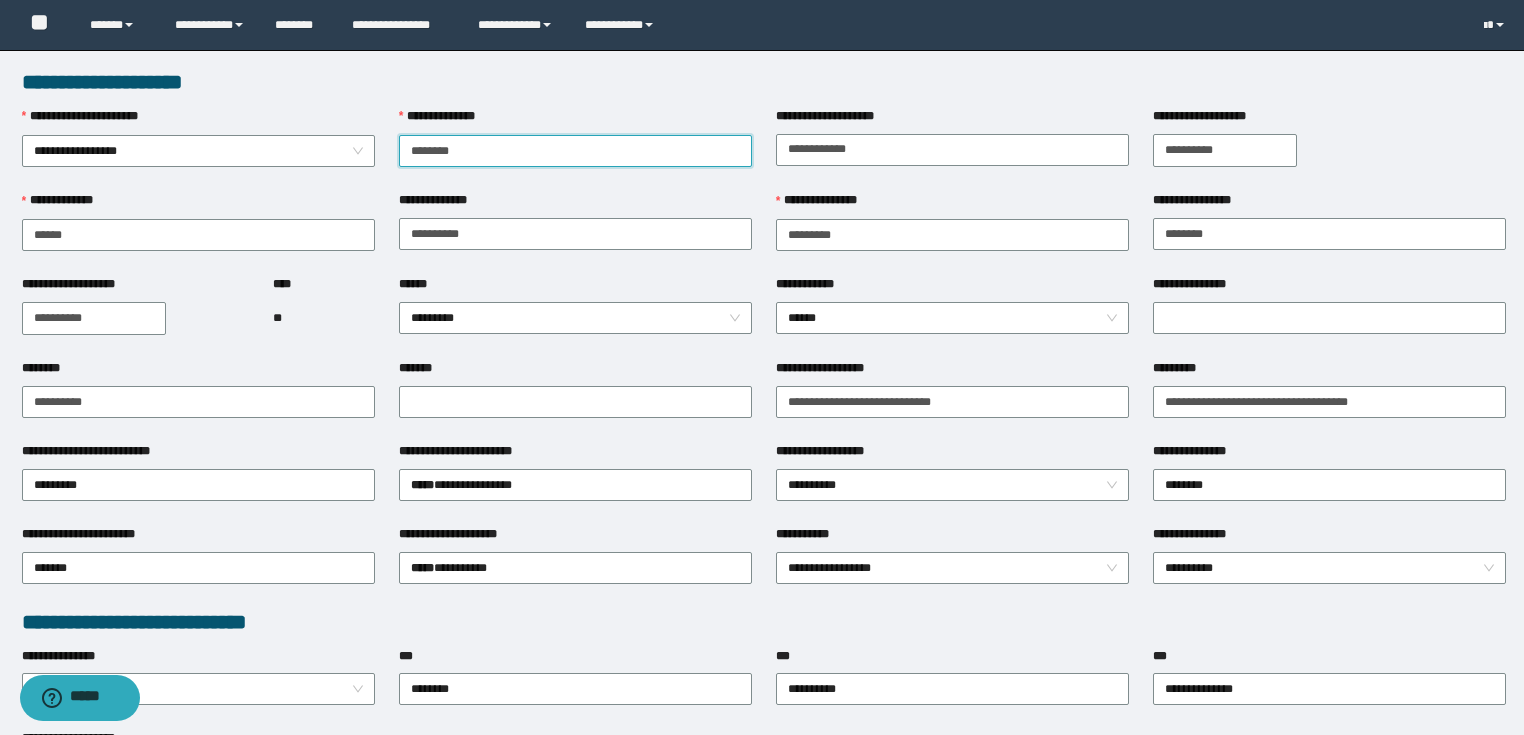 drag, startPoint x: 597, startPoint y: 136, endPoint x: 18, endPoint y: 138, distance: 579.0035 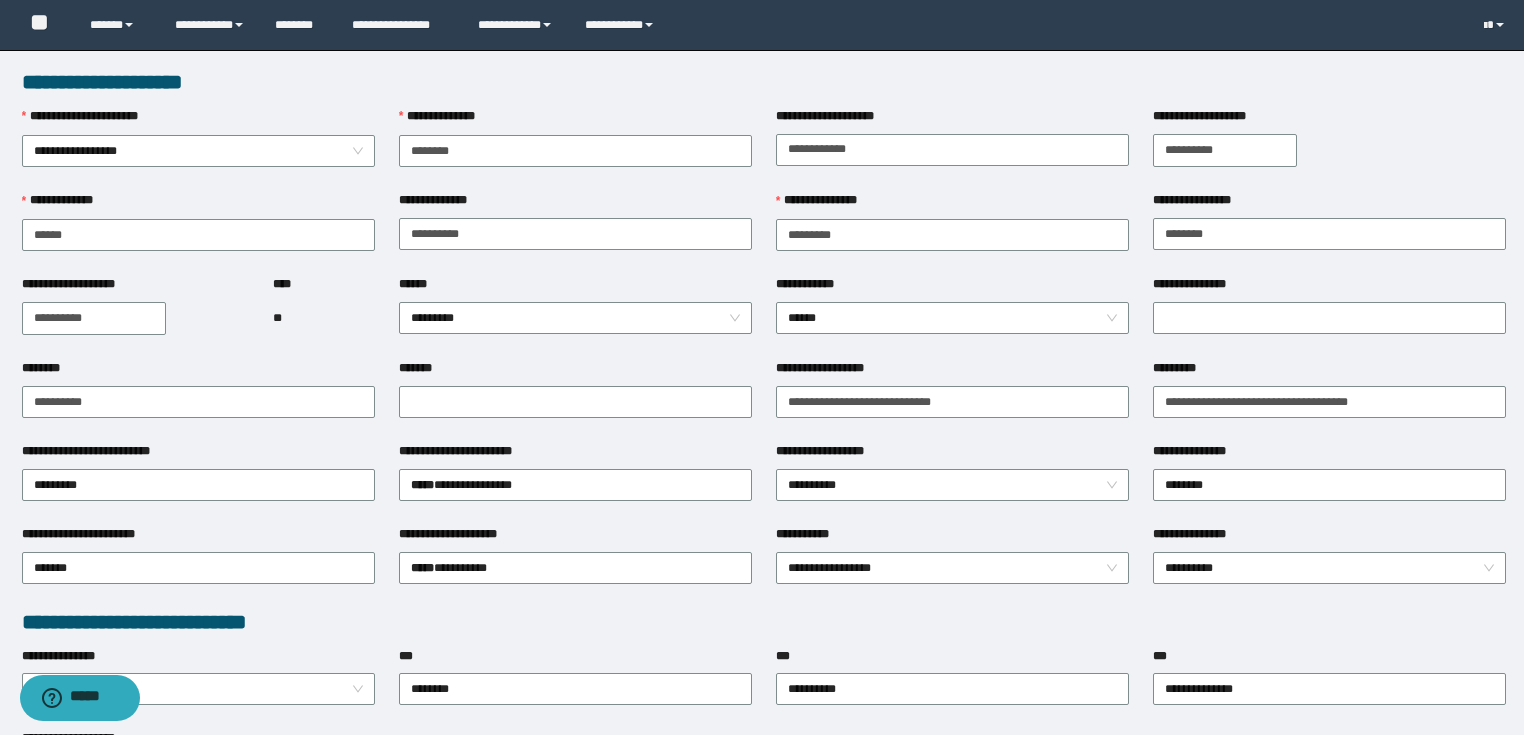 type on "**********" 